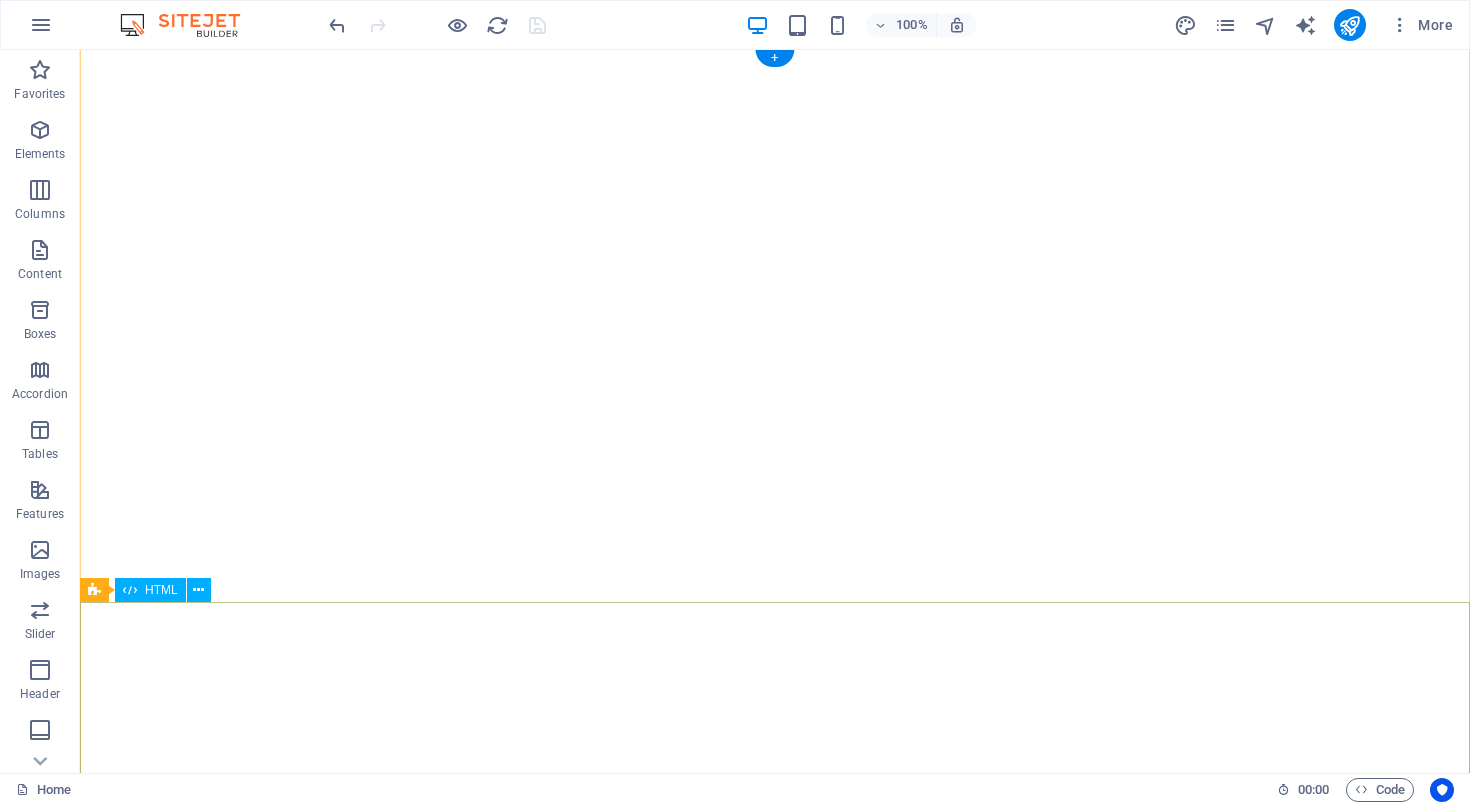 scroll, scrollTop: 0, scrollLeft: 0, axis: both 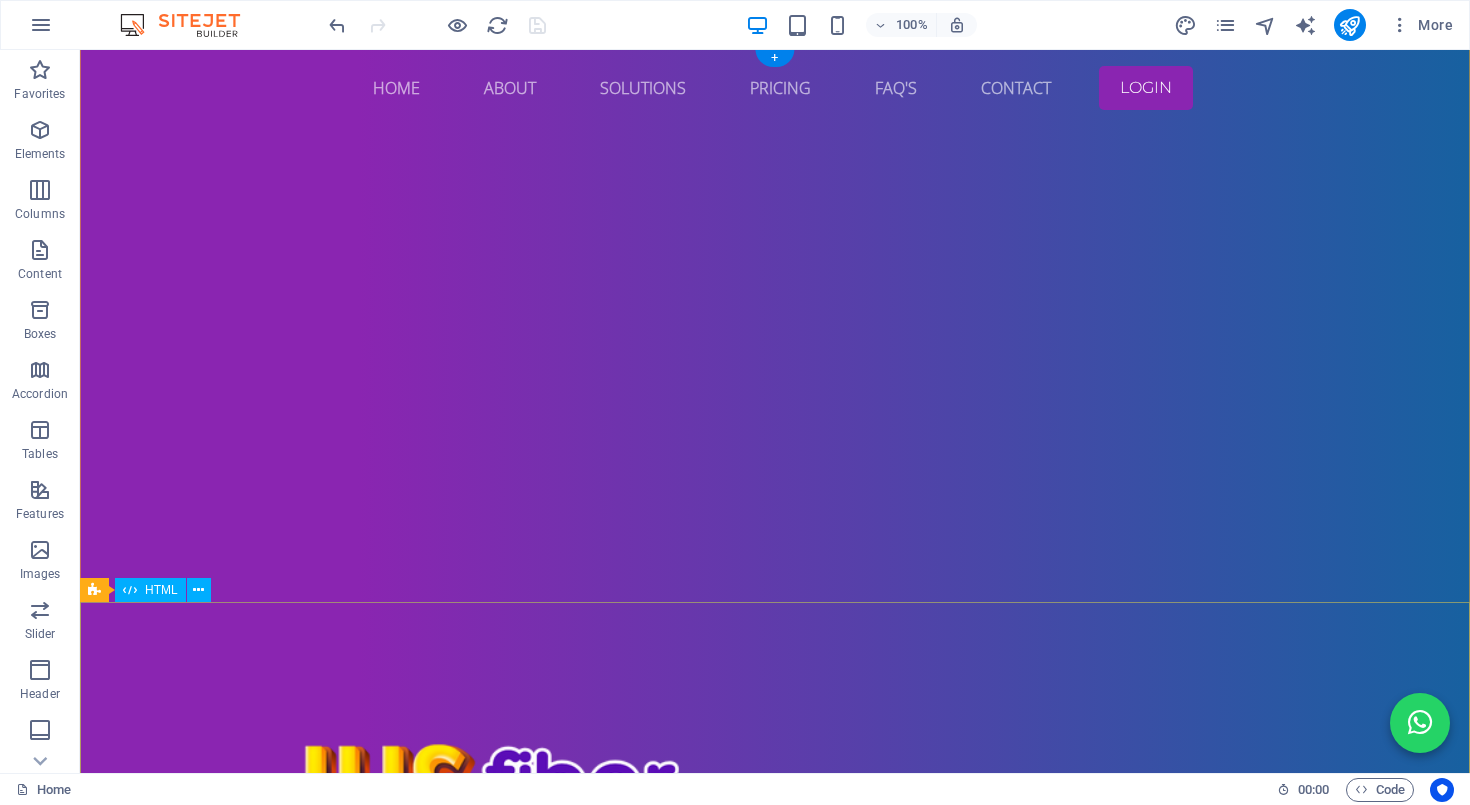 click at bounding box center (775, 1325) 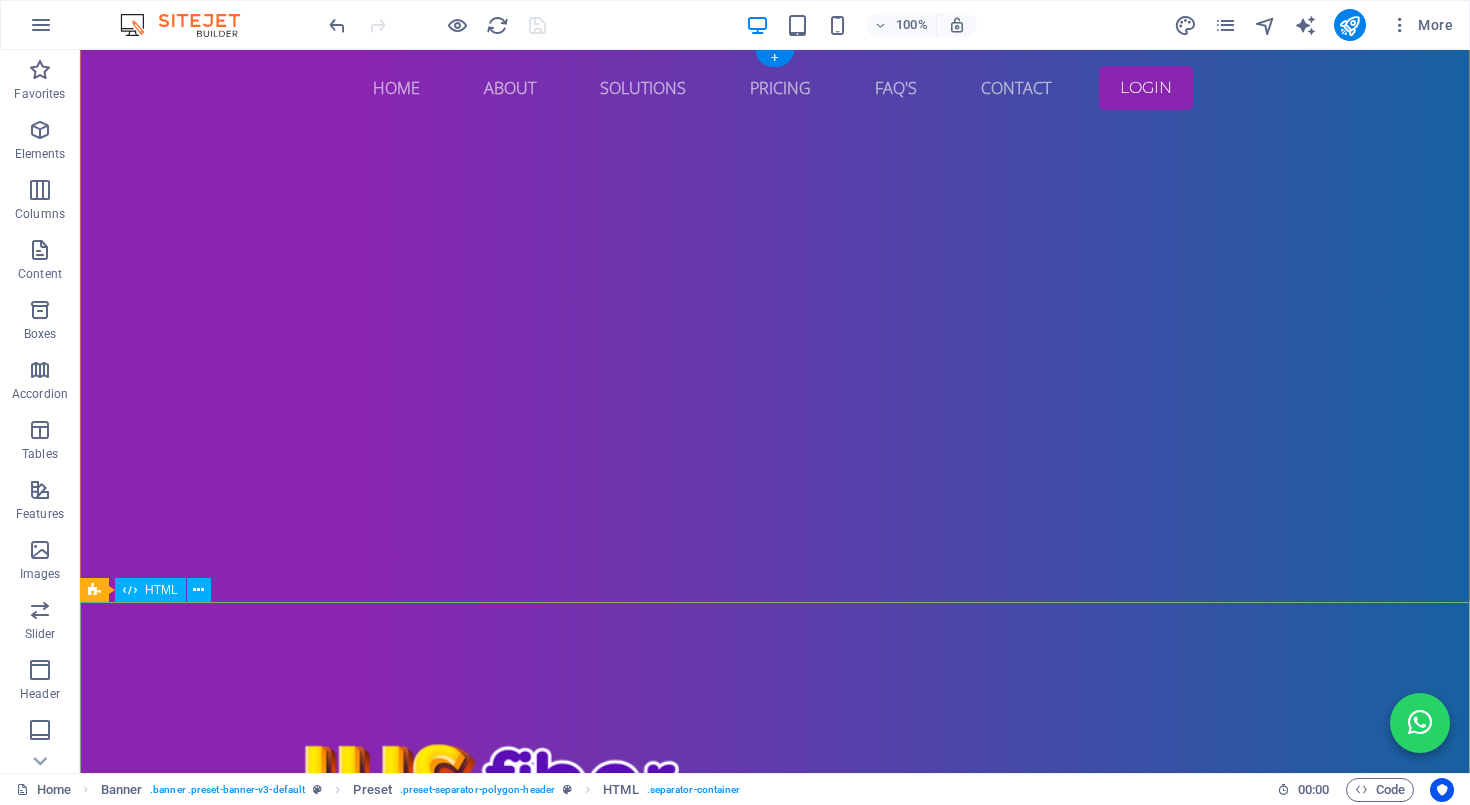 click at bounding box center [775, 1325] 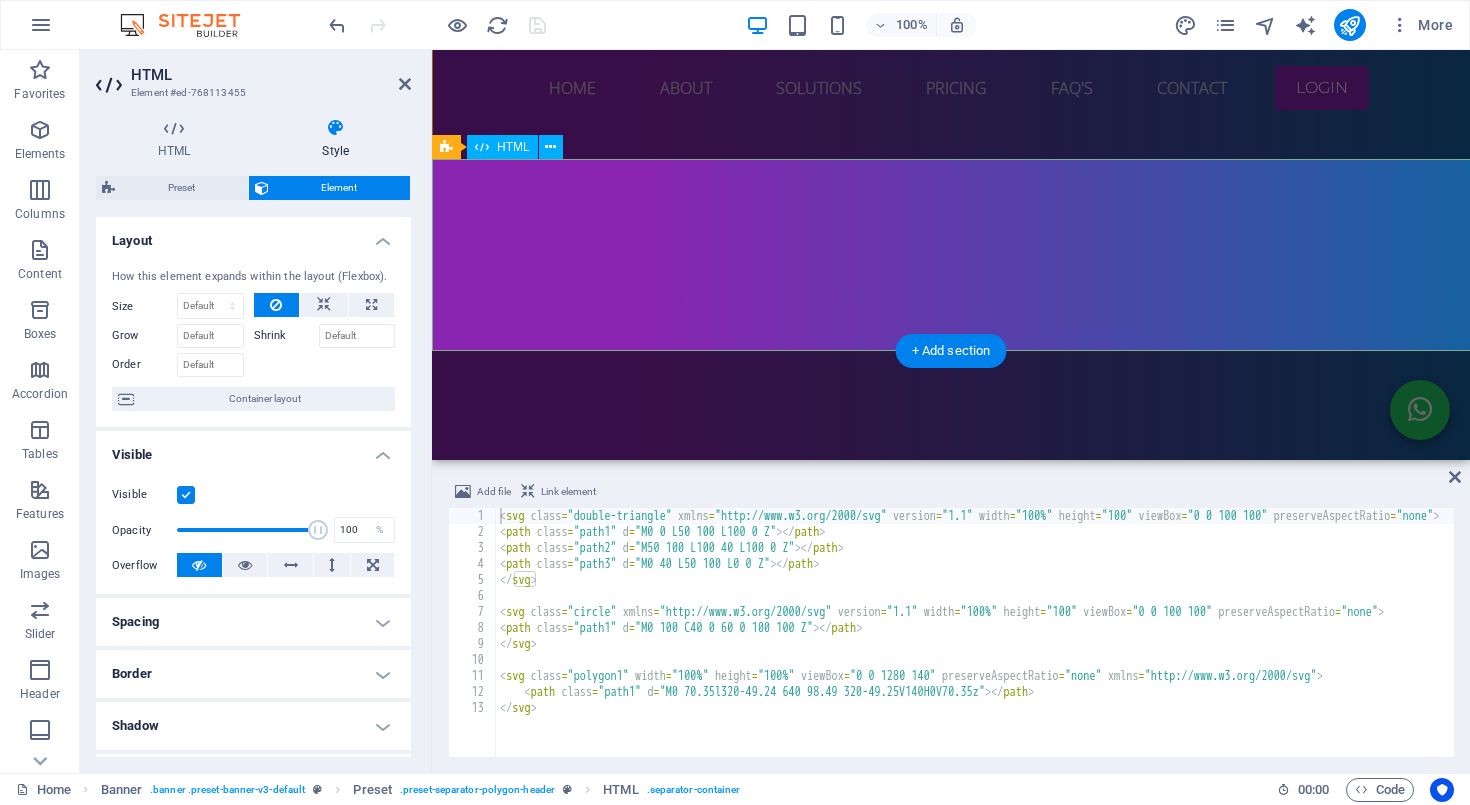 scroll, scrollTop: 445, scrollLeft: 0, axis: vertical 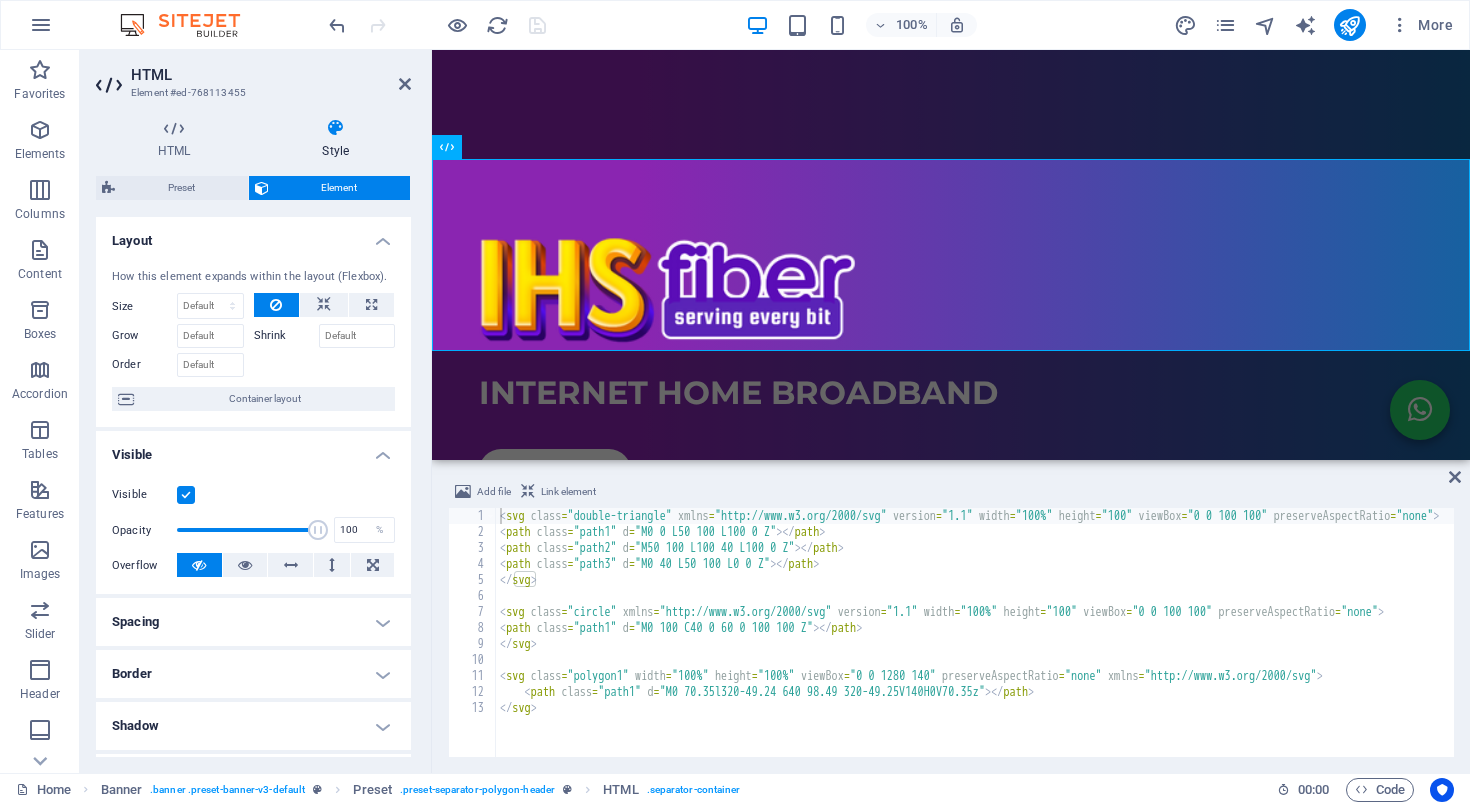 click at bounding box center (186, 495) 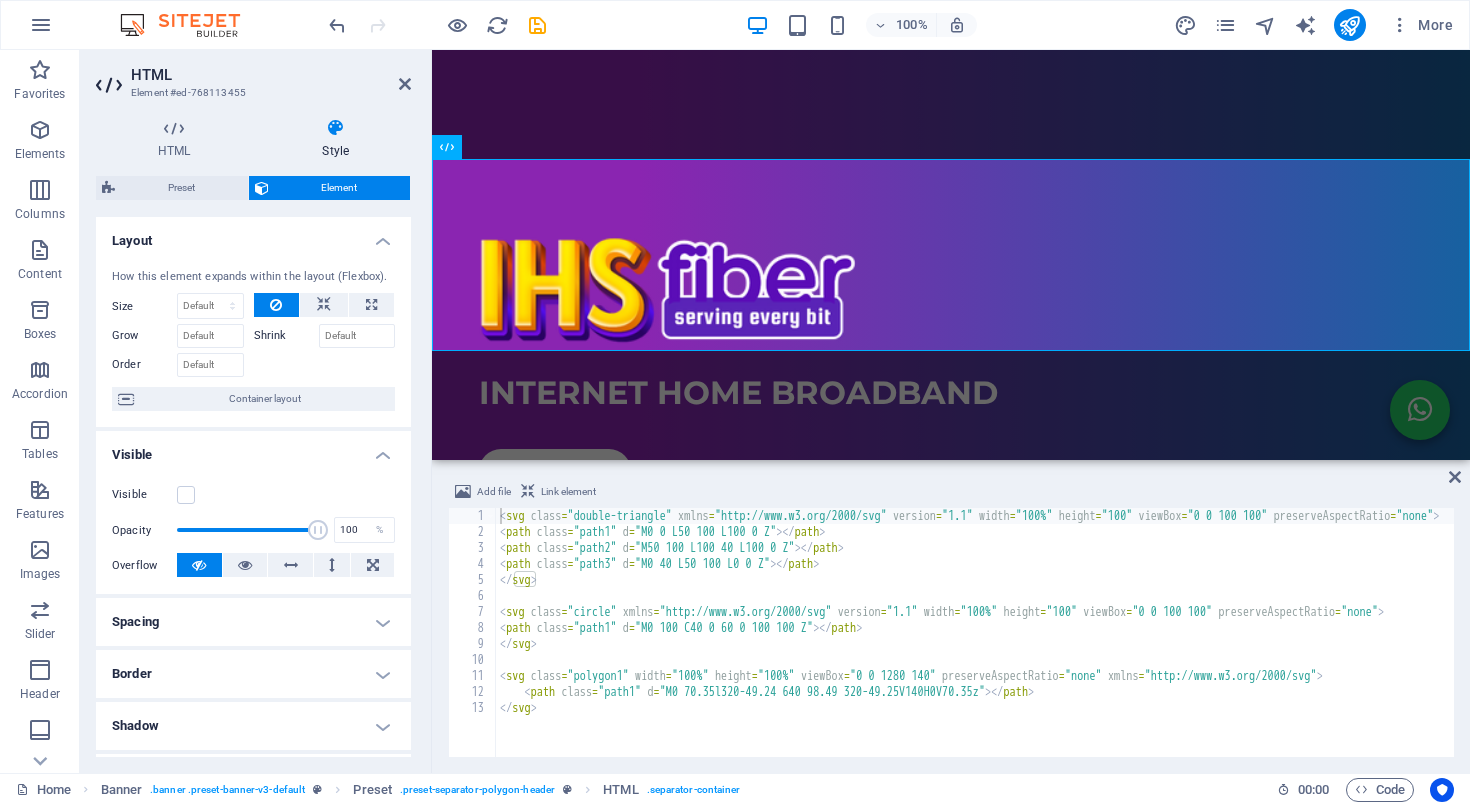 click at bounding box center [-2163, -242] 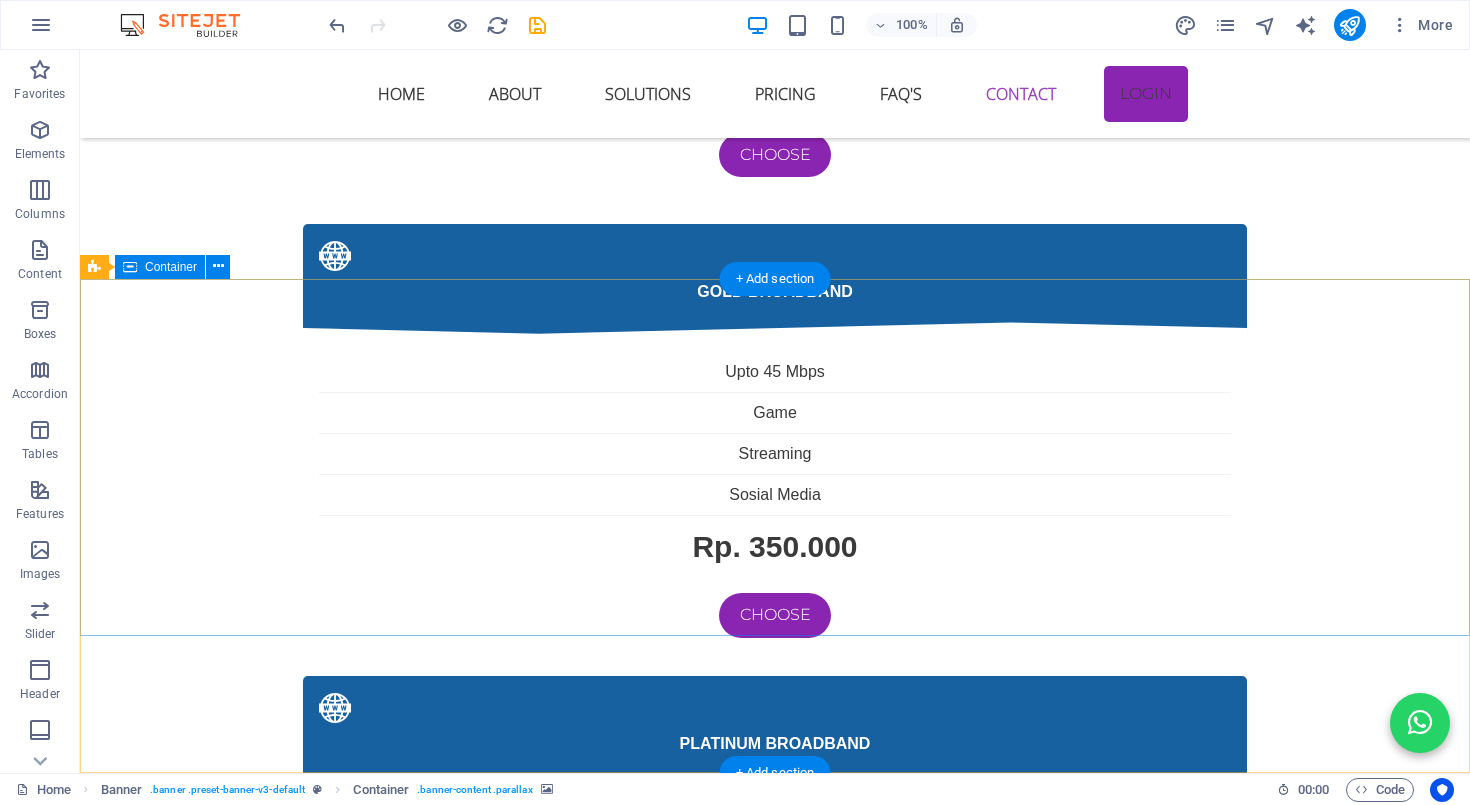 scroll, scrollTop: 6131, scrollLeft: 0, axis: vertical 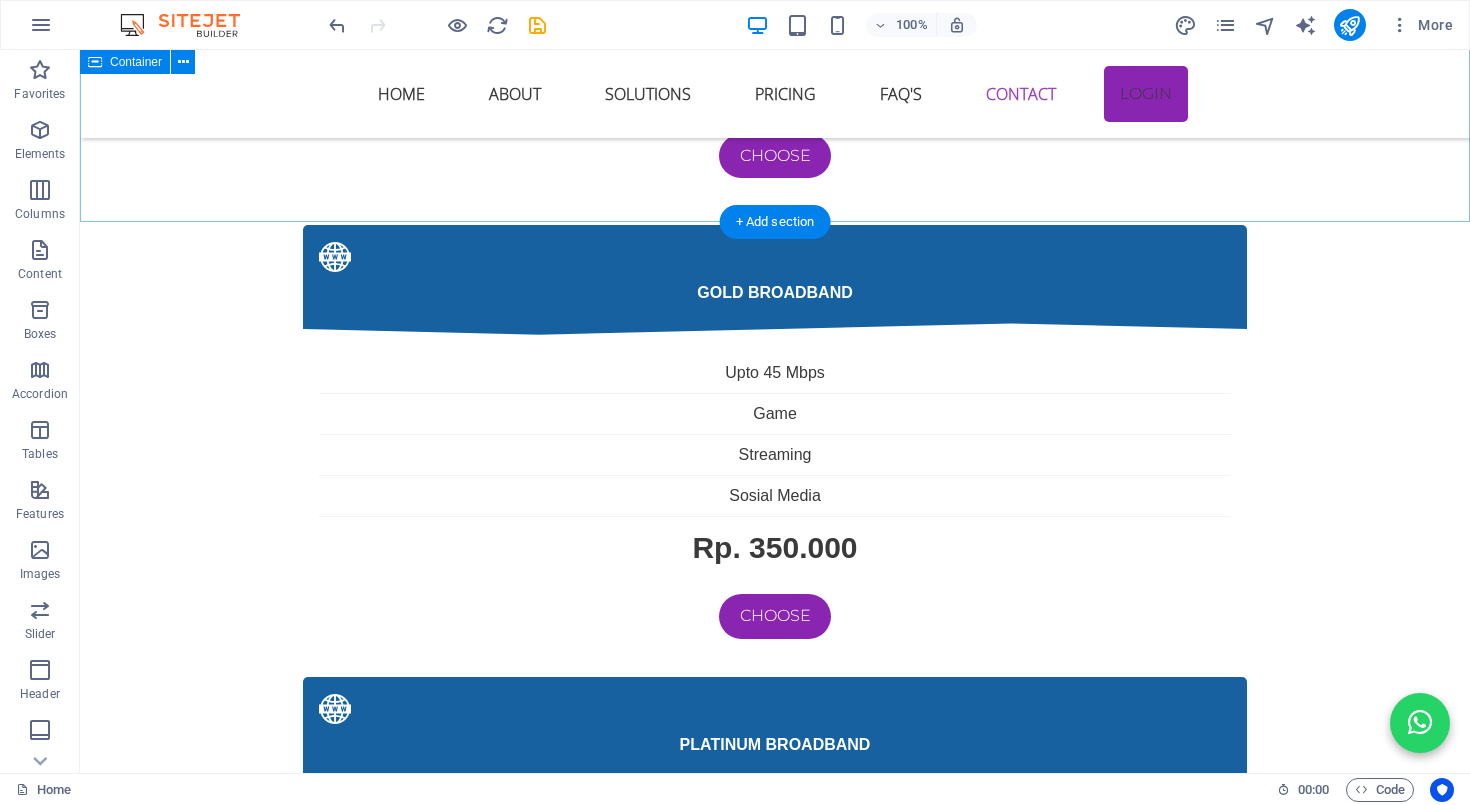 click on "kendala internet sering terjadi Jika menemui kendala internet dengan menggunakan wifi sering diskonek atau tidak mendapatkan sinyal bahkan tidak ada internet maka cara di bawah ini mungkin bisa membantu 1. Sinyal WiFi Lemah di Beberapa Ruangan Penyebab: Lokasi router terlalu jauh atau terhalang tembok tebal, perabotan besar, atau lantai bertingkat. Router bawaan ONU biasanya punya jangkauan terbatas. Solusi: ✅  Letakkan router di posisi tengah rumah dan agak tinggi. ✅ Hindari meletakkan router dekat logam, microwave, atau peralatan elektronik besar. ✅ Tambahkan WiFi extender / repeater atau gunakan Mesh WiFi system untuk jangkauan luas. ✅ Ganti router ONU bawaan ke router yang punya antena lebih kuat atau dual band (2.4GHz & 5GHz). 2. Kecepatan Internet Lambat / Tidak Stabil Penyebab: Banyak perangkat tersambung sekaligus. Interferensi dari jaringan tetangga (terutama di frekuensi 2.4GHz). Router lama atau firmware belum update. Solusi: ✅ Perbarui firmware router. Penyebab: Solusi: Penyebab: Solusi:" at bounding box center [775, 2827] 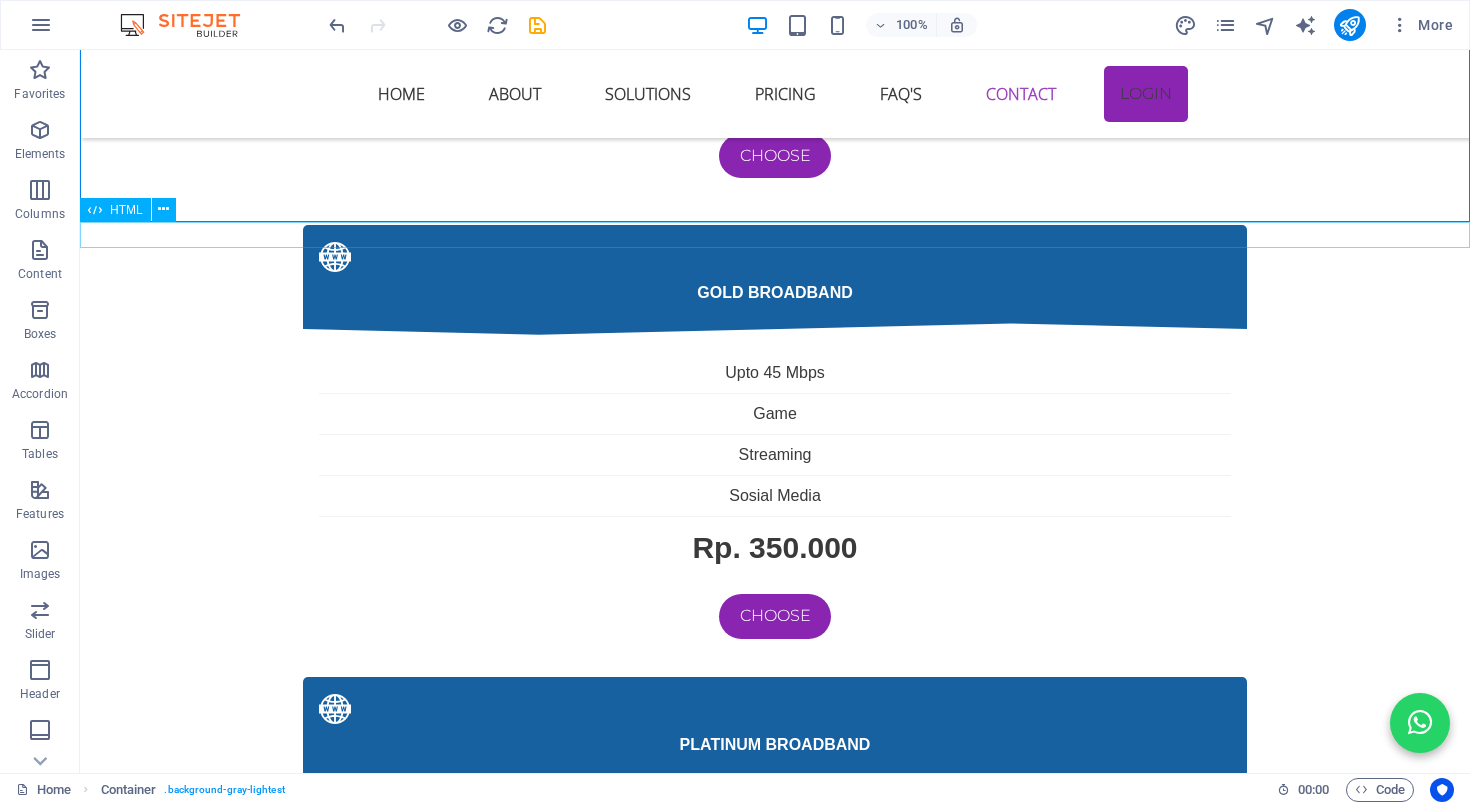 click on "Chat WhatsApp
IHS Fiber
Layanan Konsumen
×
Selamat datang 👋
Ada yang bisa kami bantu? 😊
14:08
Chat on WhatsApp" at bounding box center (775, 3937) 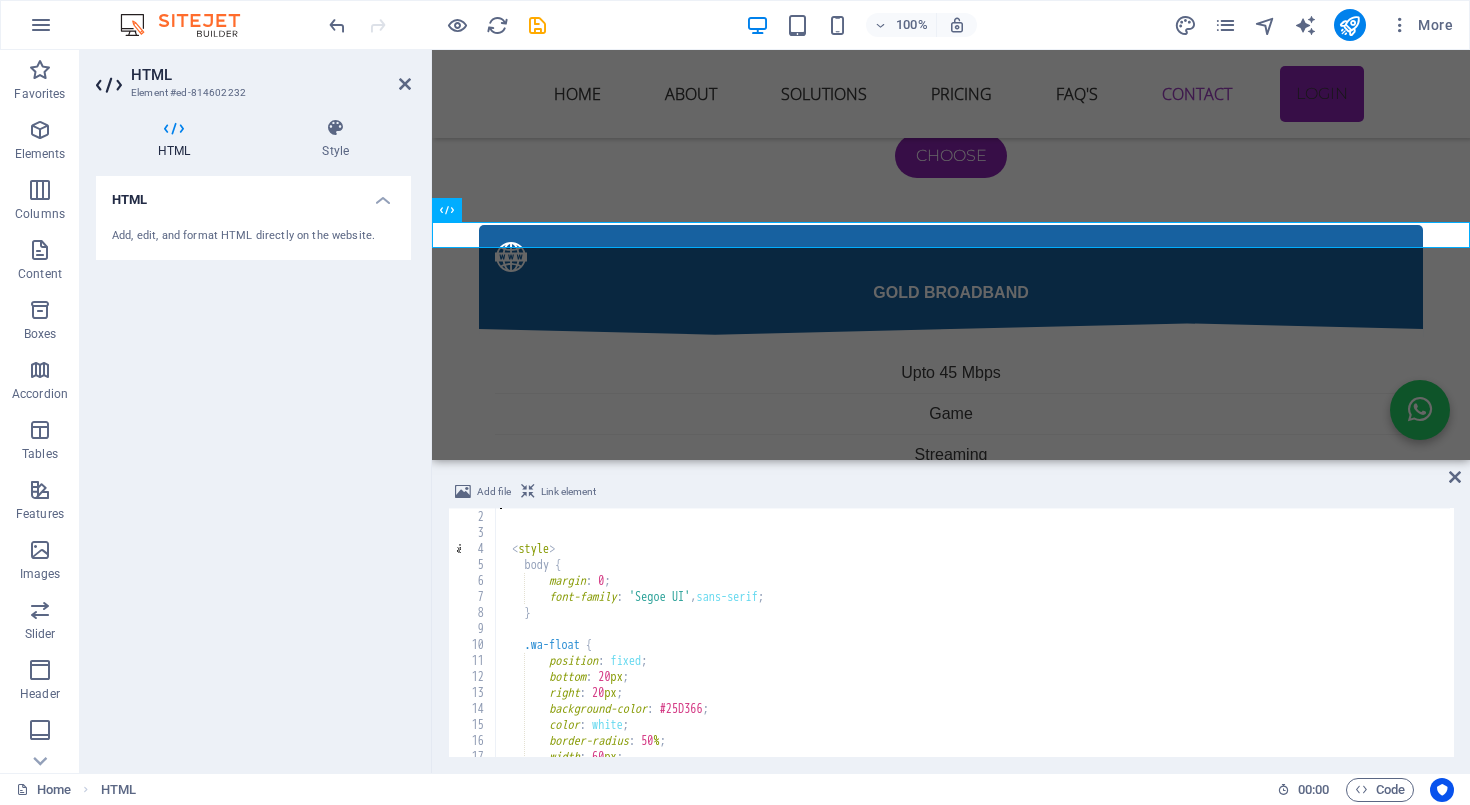 scroll, scrollTop: 0, scrollLeft: 0, axis: both 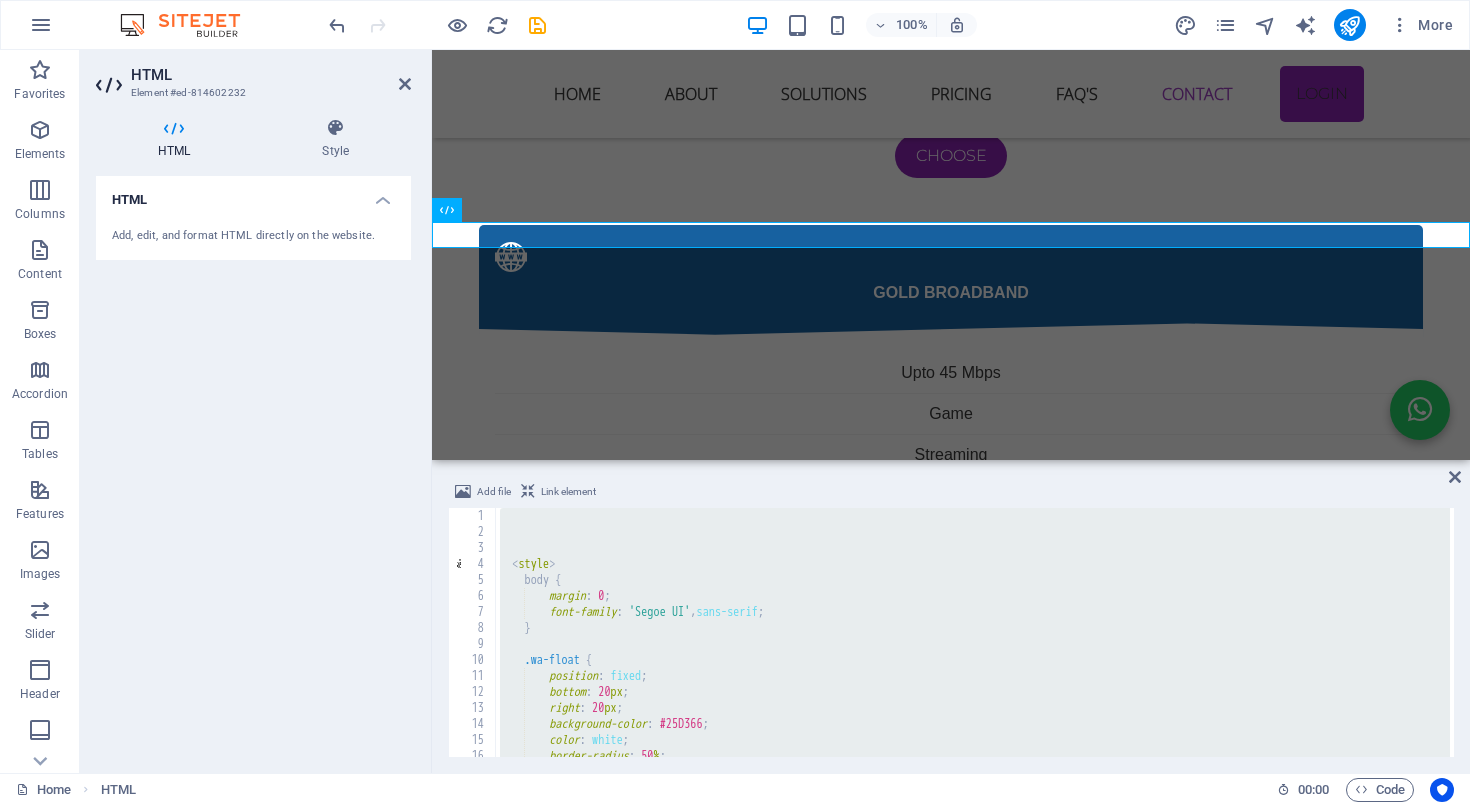 type 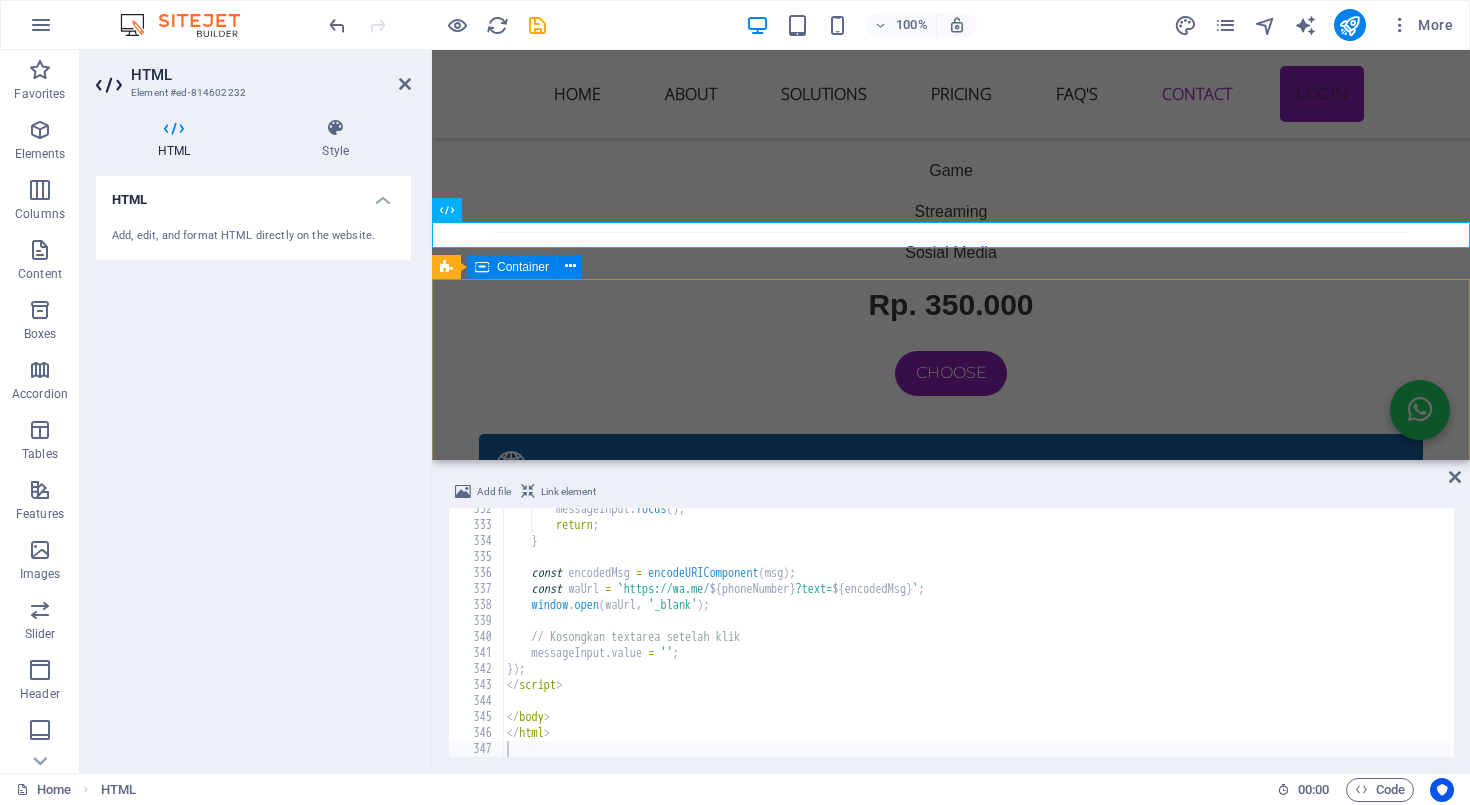 click on "Serving Every Bit We provide your home with stable, high-speed internet without a Fair Usage Policy (FUP). Enjoy hassle-free browsing at an affordable price. Navigation Home About Solutions Pricing FAQs Contact Contact us [CITY] - Kab. Bandung [STATE] [POSTAL_CODE] [EMAIL] Phone: [PHONE]" at bounding box center (951, 4092) 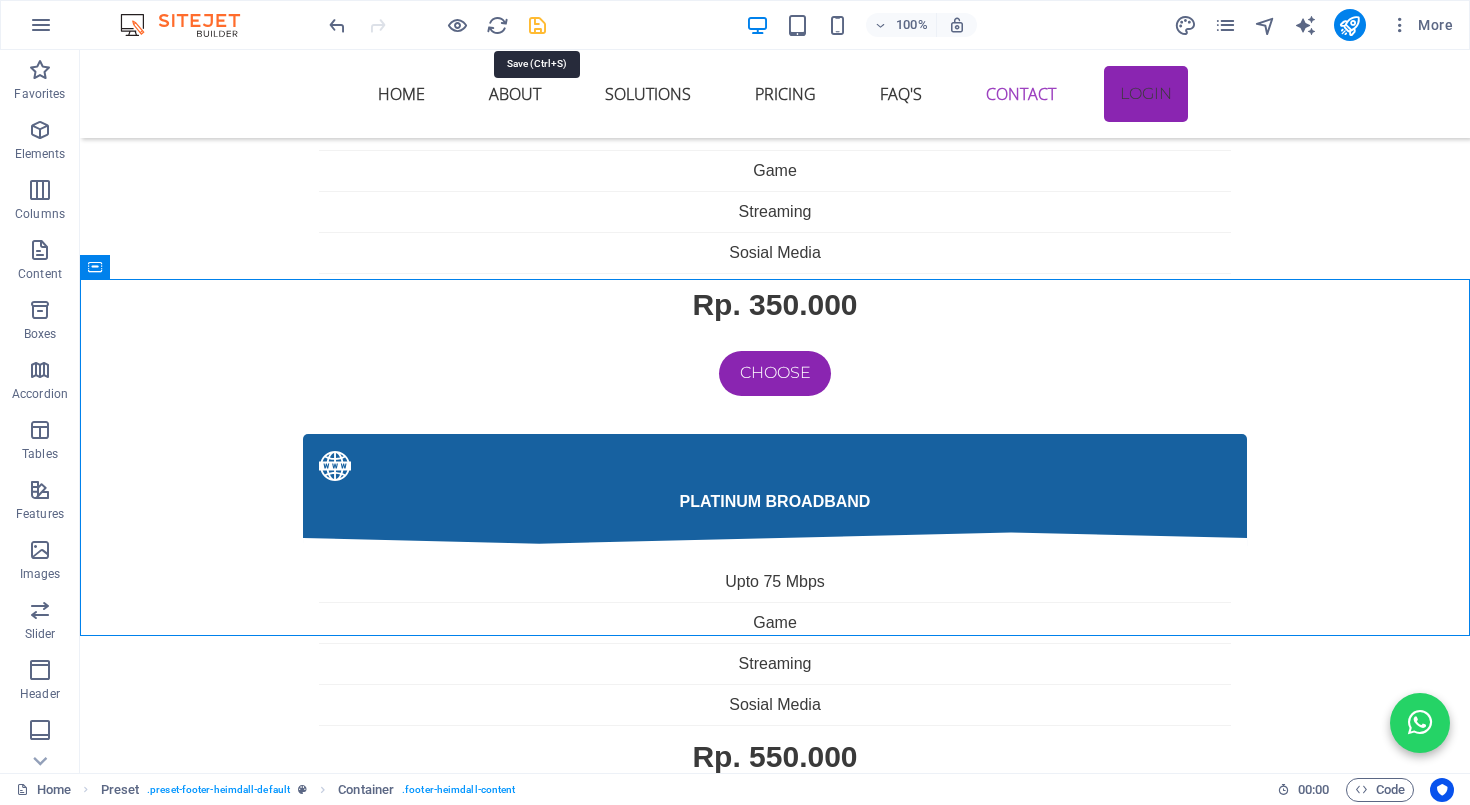 click at bounding box center (537, 25) 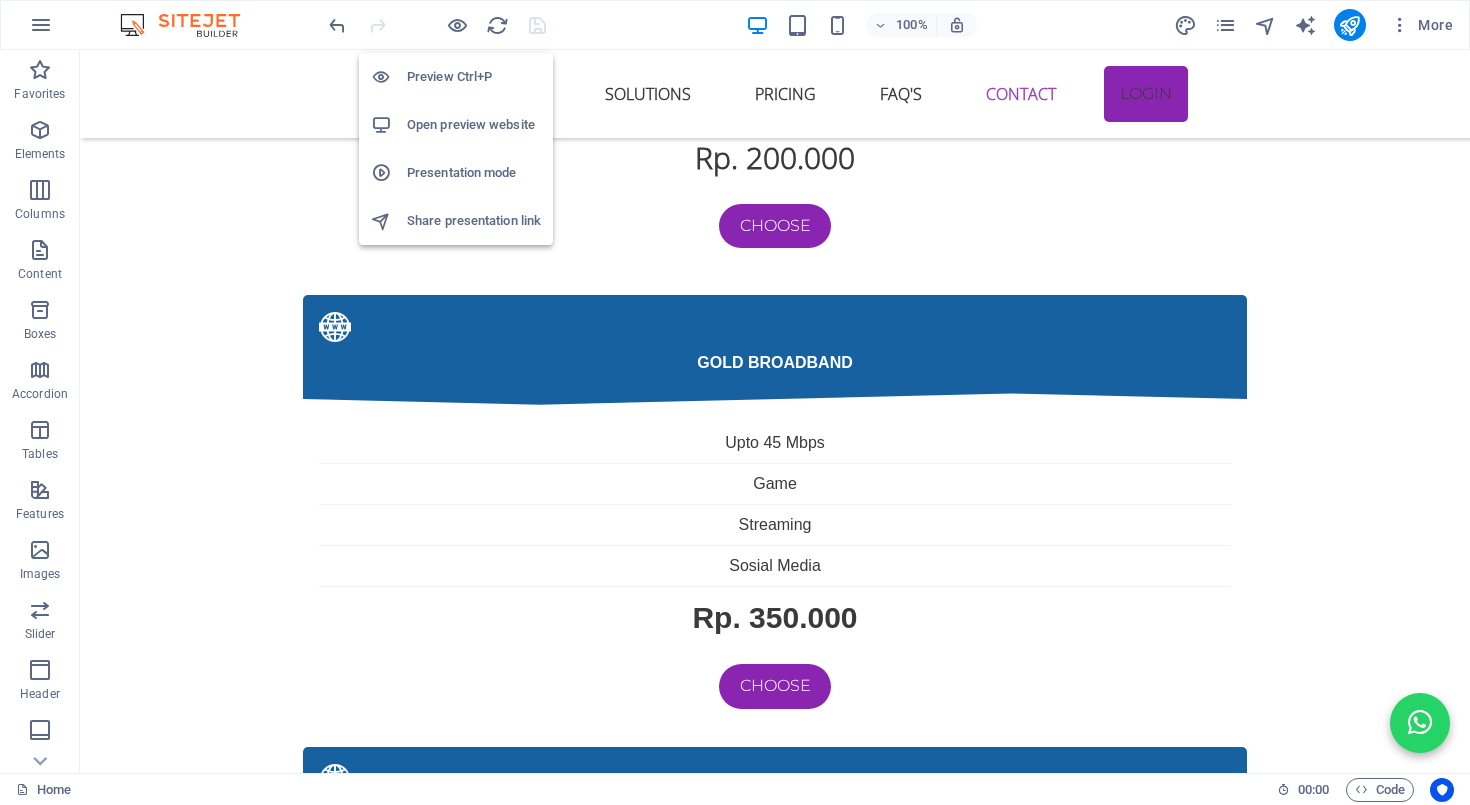 click on "Open preview website" at bounding box center [474, 125] 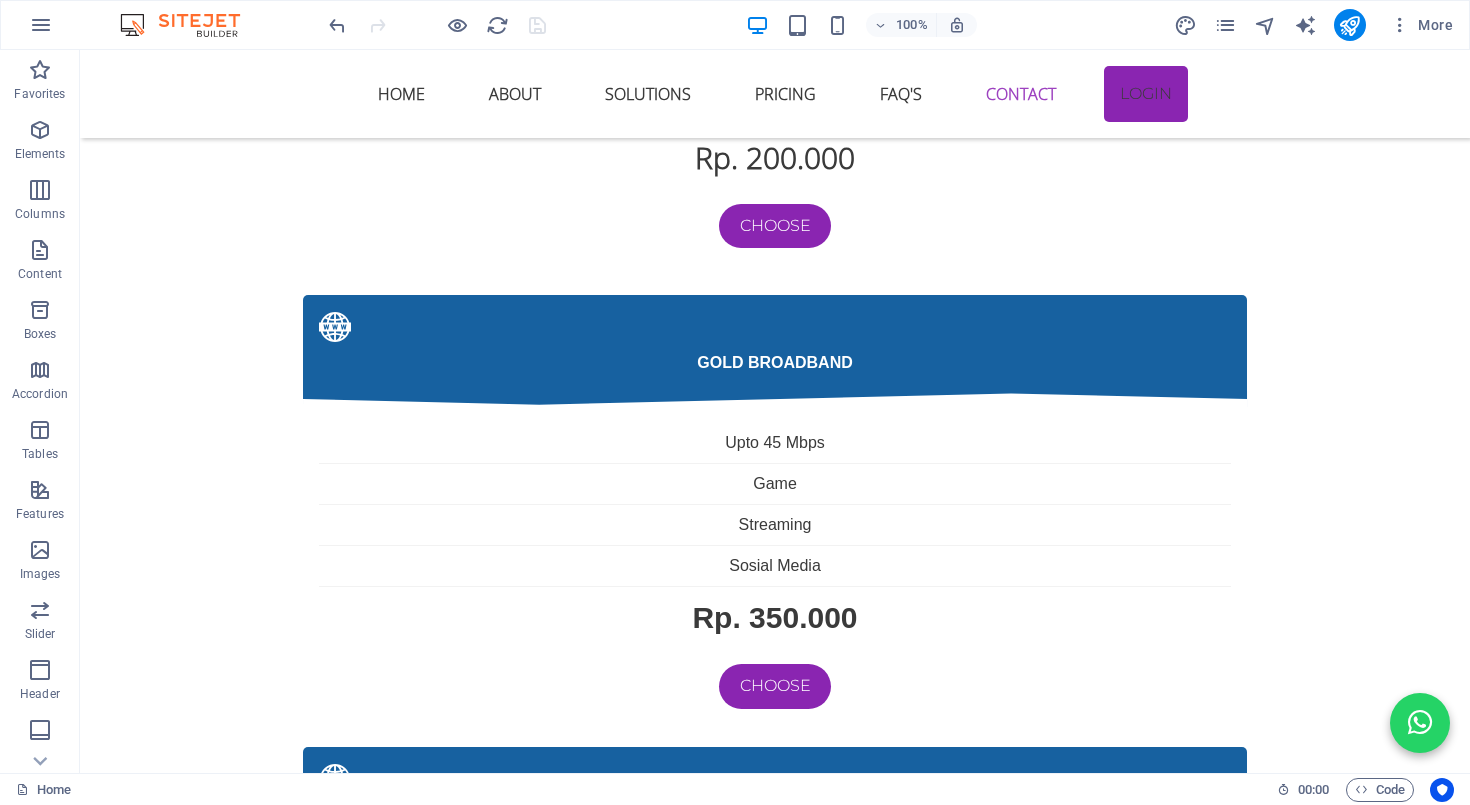 click on "Chat WhatsApp
IHS Fiber
Layanan Konsumen
×
Selamat datang 👋
Ada yang bisa kami bantu? 😊
14:08
Chat on WhatsApp" at bounding box center [775, 4007] 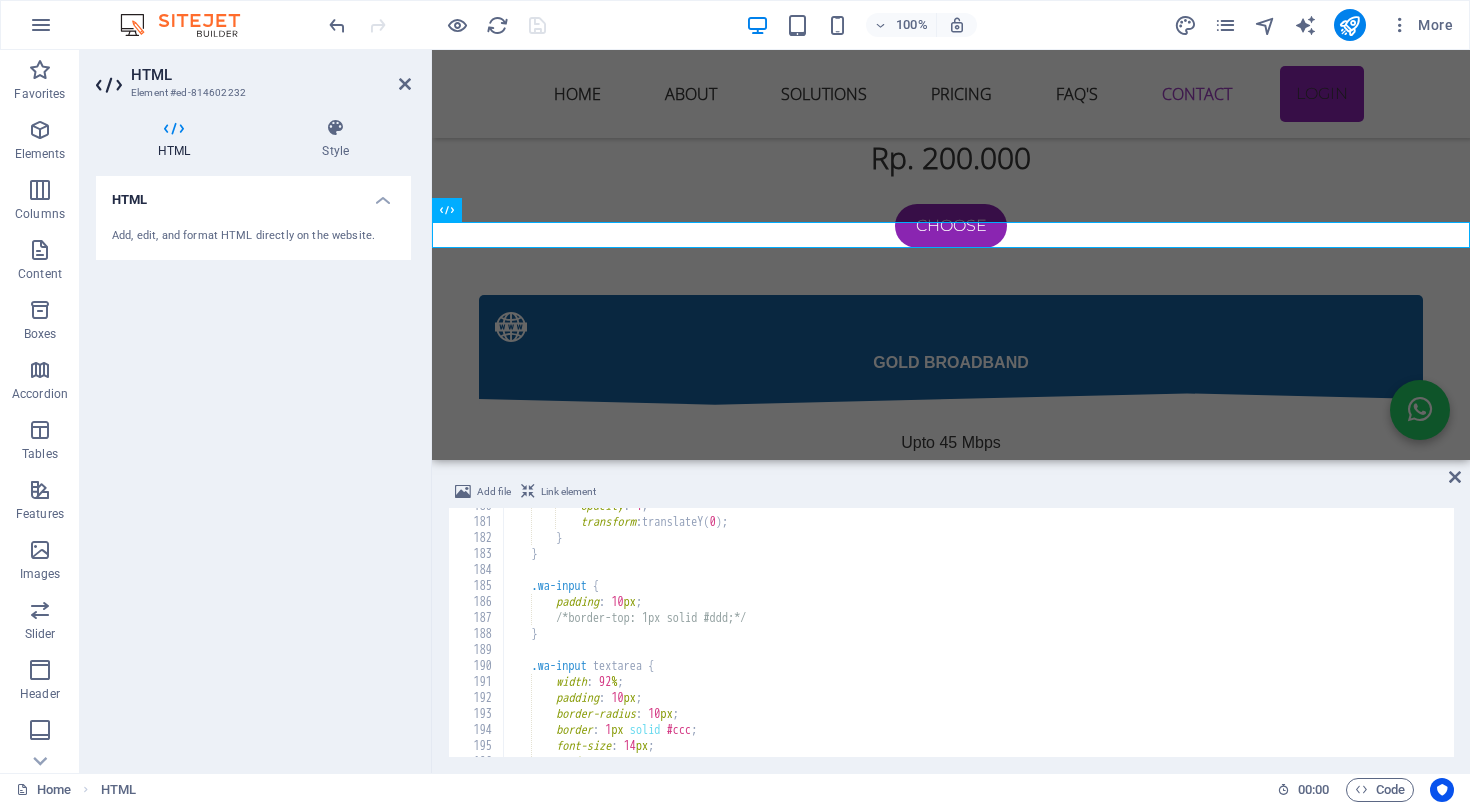 scroll, scrollTop: 2879, scrollLeft: 0, axis: vertical 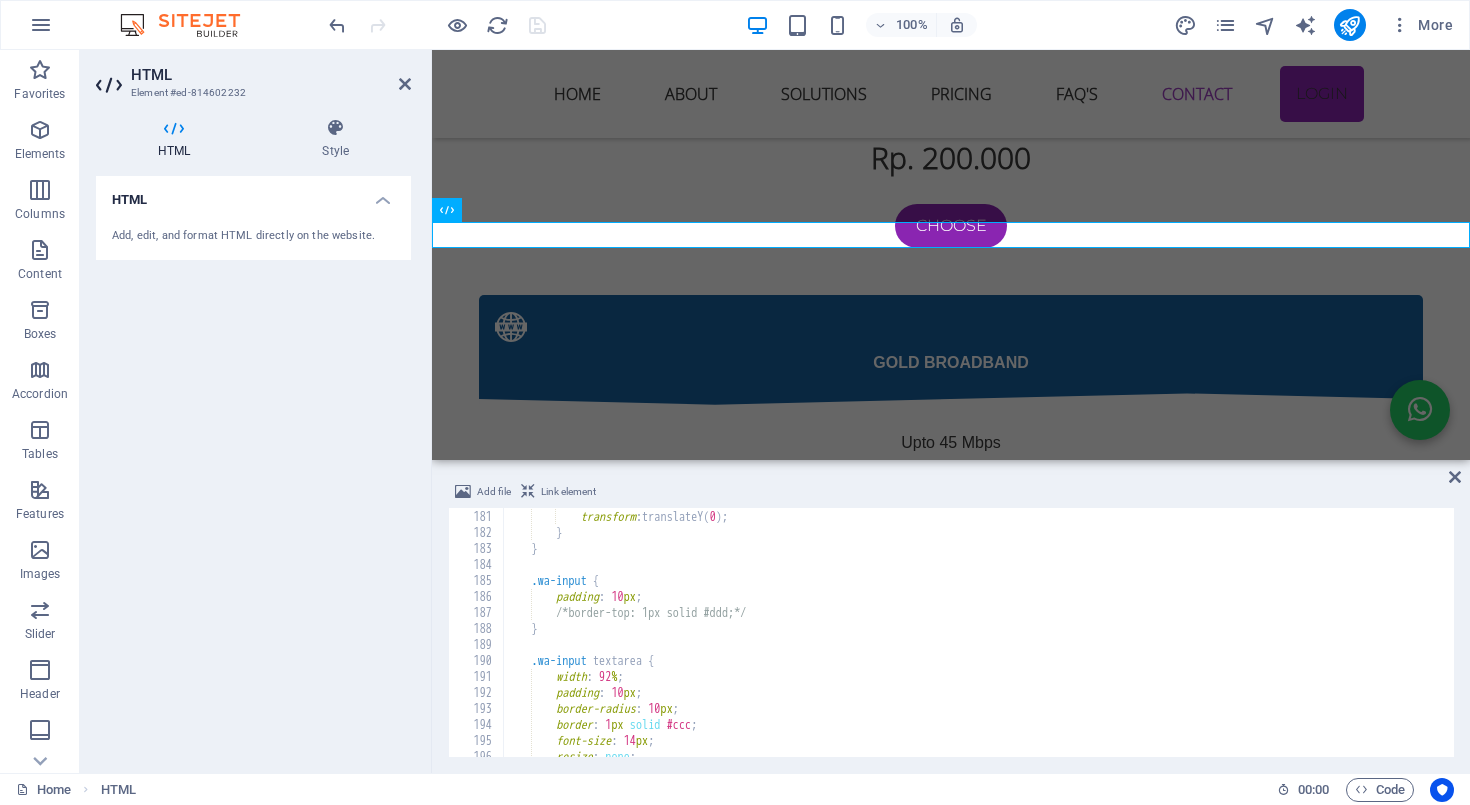 click on "opacity :   1 ;                transform :  translateY( 0 ) ;           }      }      .wa-input   {           padding :   10 px ;           /*border-top: 1px solid #ddd;*/      }      .wa-input   textarea   {           width :   92 % ;           padding :   10 px ;           border-radius :   10 px ;           border :   1 px   solid   #ccc ;           font-size :   14 px ;           resize :   none ;" at bounding box center (976, 633) 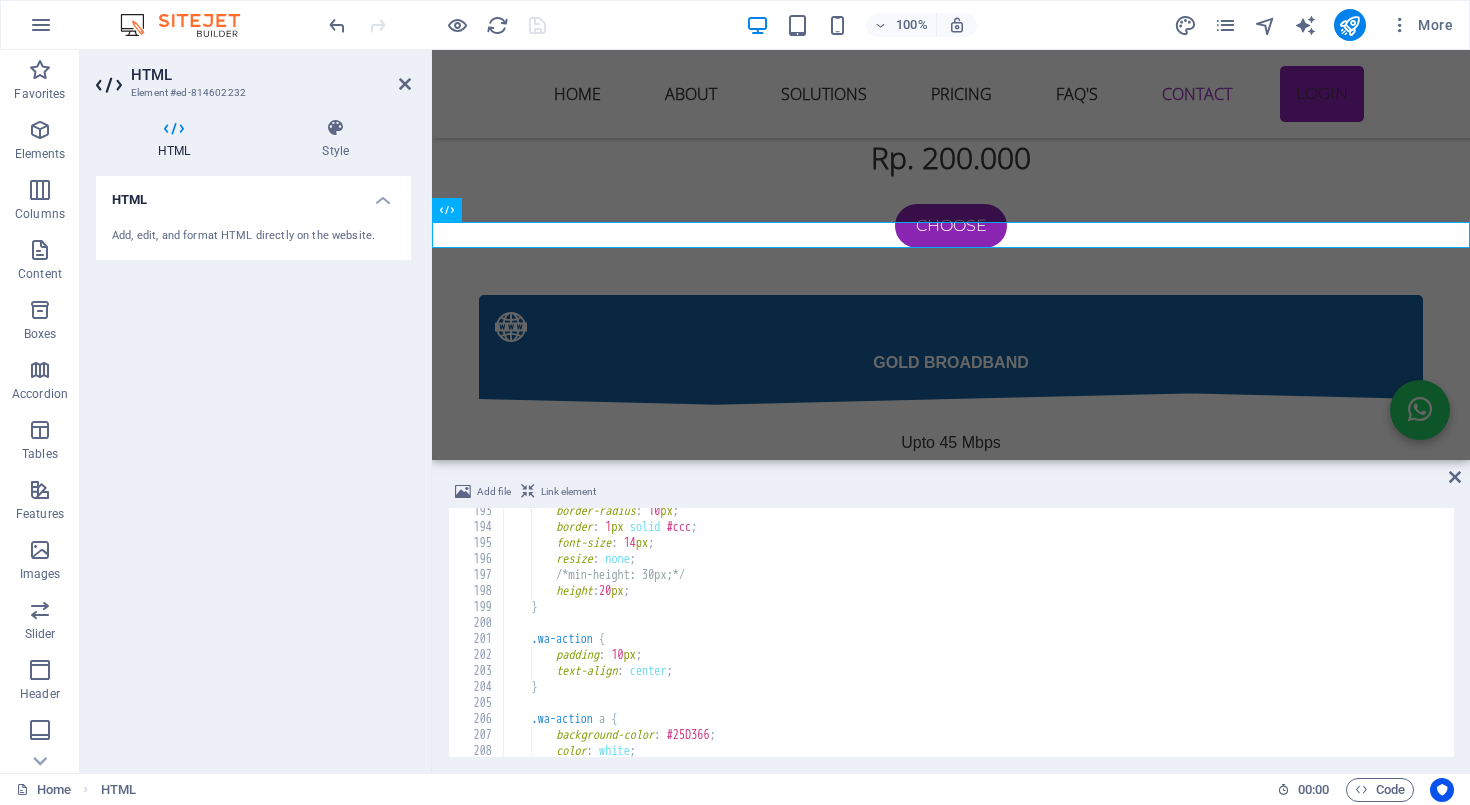 scroll, scrollTop: 3080, scrollLeft: 0, axis: vertical 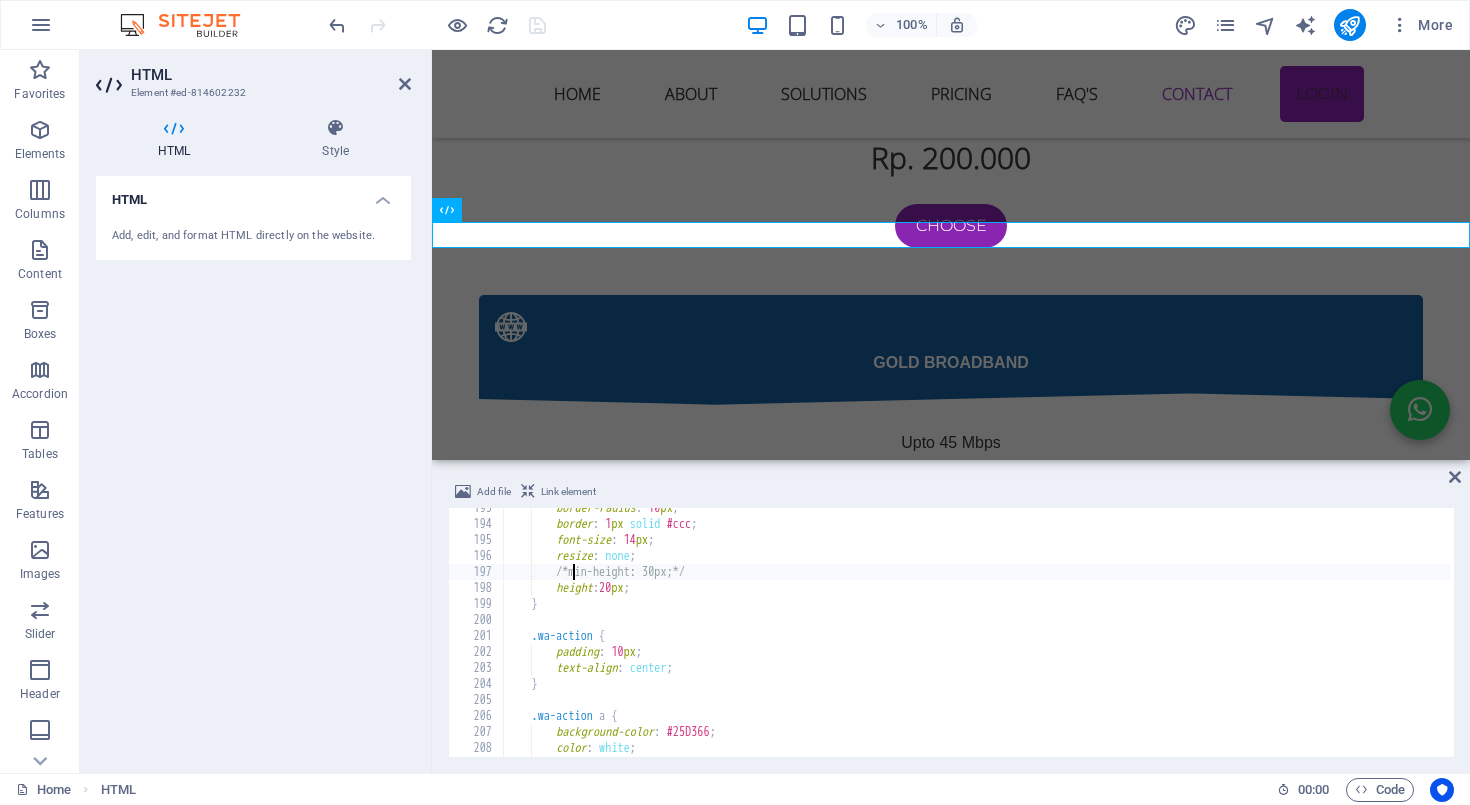 click on "border-radius :   10 px ;           border :   1 px   solid   #ccc ;           font-size :   14 px ;           resize :   none ;           /*min-height: 30px;*/           height : 20 px ;      }      .wa-action   {           padding :   10 px ;           text-align :   center ;      }      .wa-action   a   {           background-color :   #25D366 ;           color :   white ;           padding :   10 px   20 px ;" at bounding box center (976, 640) 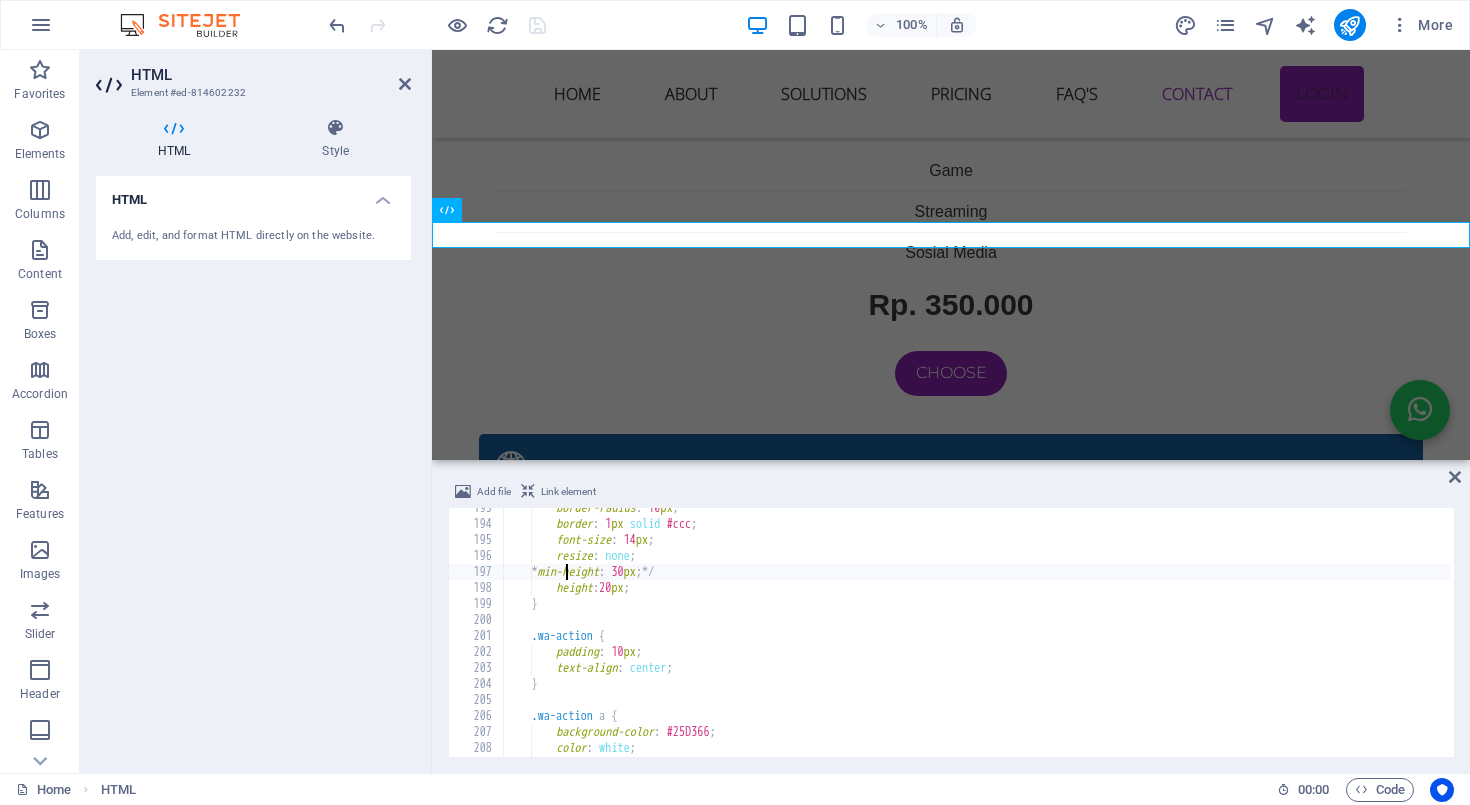 click on "border-radius :   10 px ;           border :   1 px   solid   #ccc ;           font-size :   14 px ;           resize :   none ;          * min-height :   30 px ; */           height : 20 px ;      }      .wa-action   {           padding :   10 px ;           text-align :   center ;      }      .wa-action   a   {           background-color :   #25D366 ;           color :   white ;           padding :   10 px   20 px ;" at bounding box center [976, 640] 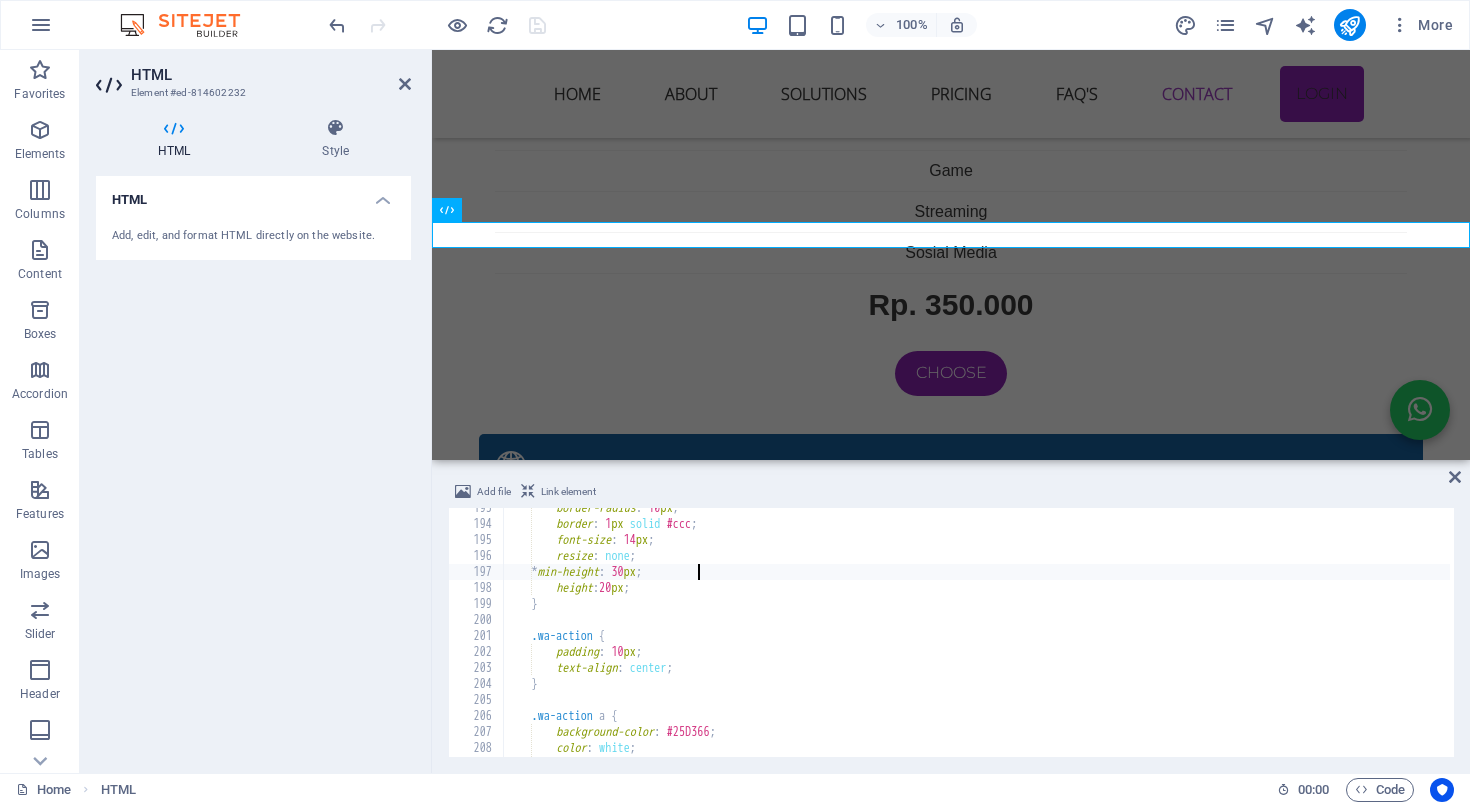 click on "border-radius :   10 px ;           border :   1 px   solid   #ccc ;           font-size :   14 px ;           resize :   none ;          * min-height :   30 px ;           height : 20 px ;      }      .wa-action   {           padding :   10 px ;           text-align :   center ;      }      .wa-action   a   {           background-color :   #25D366 ;           color :   white ;           padding :   10 px   20 px ;" at bounding box center (976, 640) 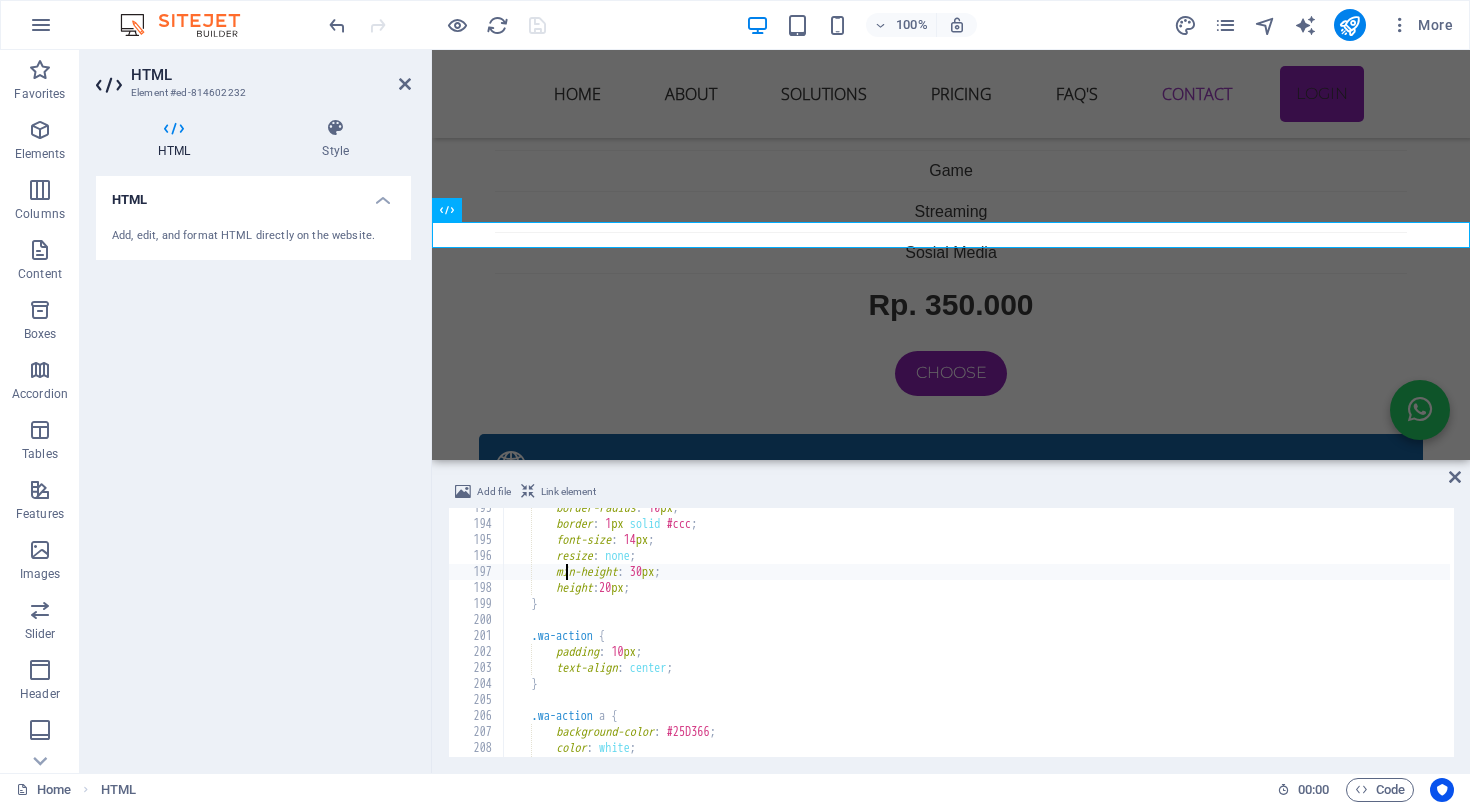 click on "border-radius :   10 px ;           border :   1 px   solid   #ccc ;           font-size :   14 px ;           resize :   none ;           min-height :   30 px ;           height : 20 px ;      }      .wa-action   {           padding :   10 px ;           text-align :   center ;      }      .wa-action   a   {           background-color :   #25D366 ;           color :   white ;           padding :   10 px   20 px ;" at bounding box center (976, 640) 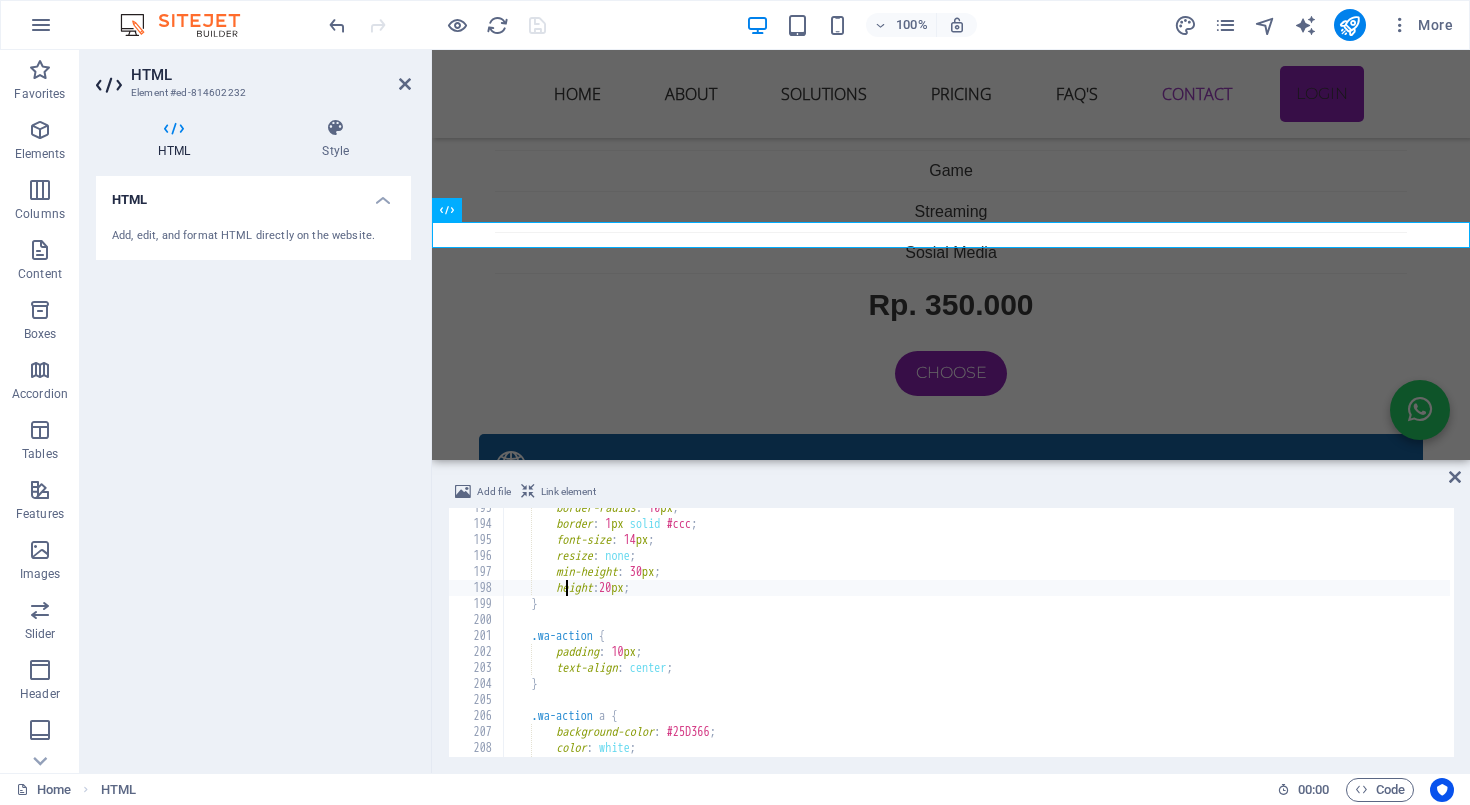 click on "border-radius :   10 px ;           border :   1 px   solid   #ccc ;           font-size :   14 px ;           resize :   none ;           min-height :   30 px ;           height : 20 px ;      }      .wa-action   {           padding :   10 px ;           text-align :   center ;      }      .wa-action   a   {           background-color :   #25D366 ;           color :   white ;           padding :   10 px   20 px ;" at bounding box center [976, 640] 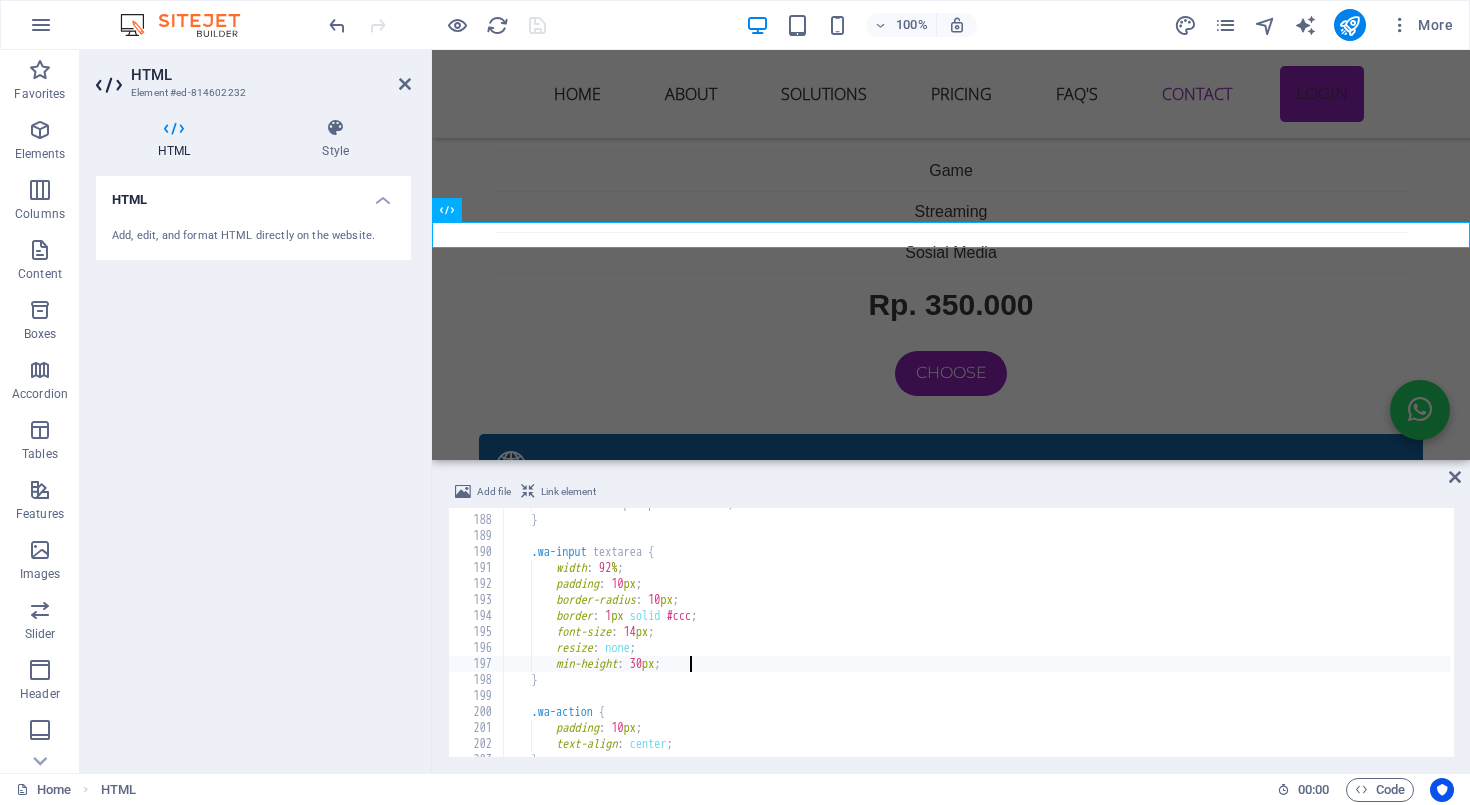 scroll, scrollTop: 2975, scrollLeft: 0, axis: vertical 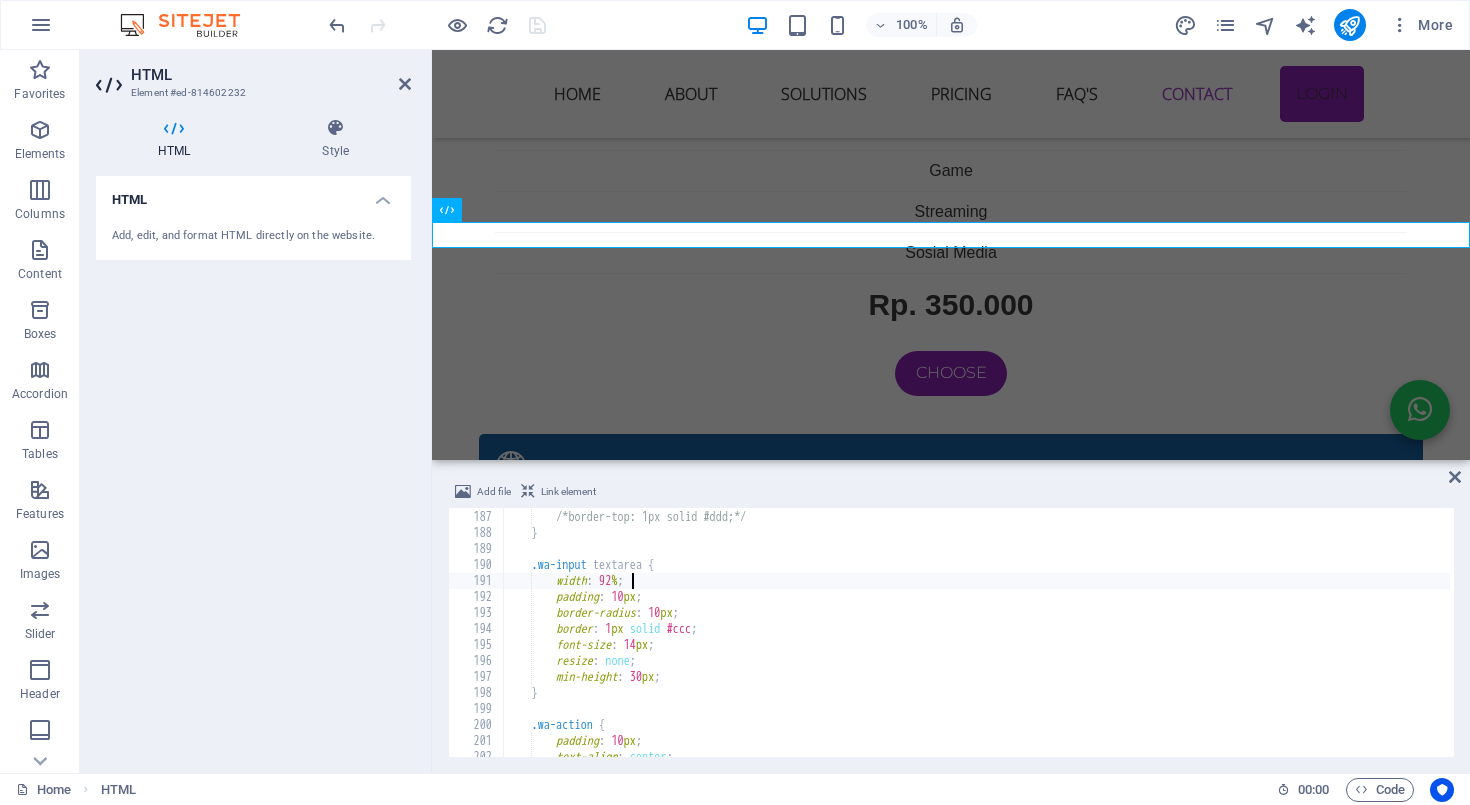 click on "padding :   10 px ;           /*border-top: 1px solid #ddd;*/      }      .wa-input   textarea   {           width :   92 % ;           padding :   10 px ;           border-radius :   10 px ;           border :   1 px   solid   #ccc ;           font-size :   14 px ;           resize :   none ;           min-height :   30 px ;      }      .wa-action   {           padding :   10 px ;           text-align :   center ;" at bounding box center [976, 633] 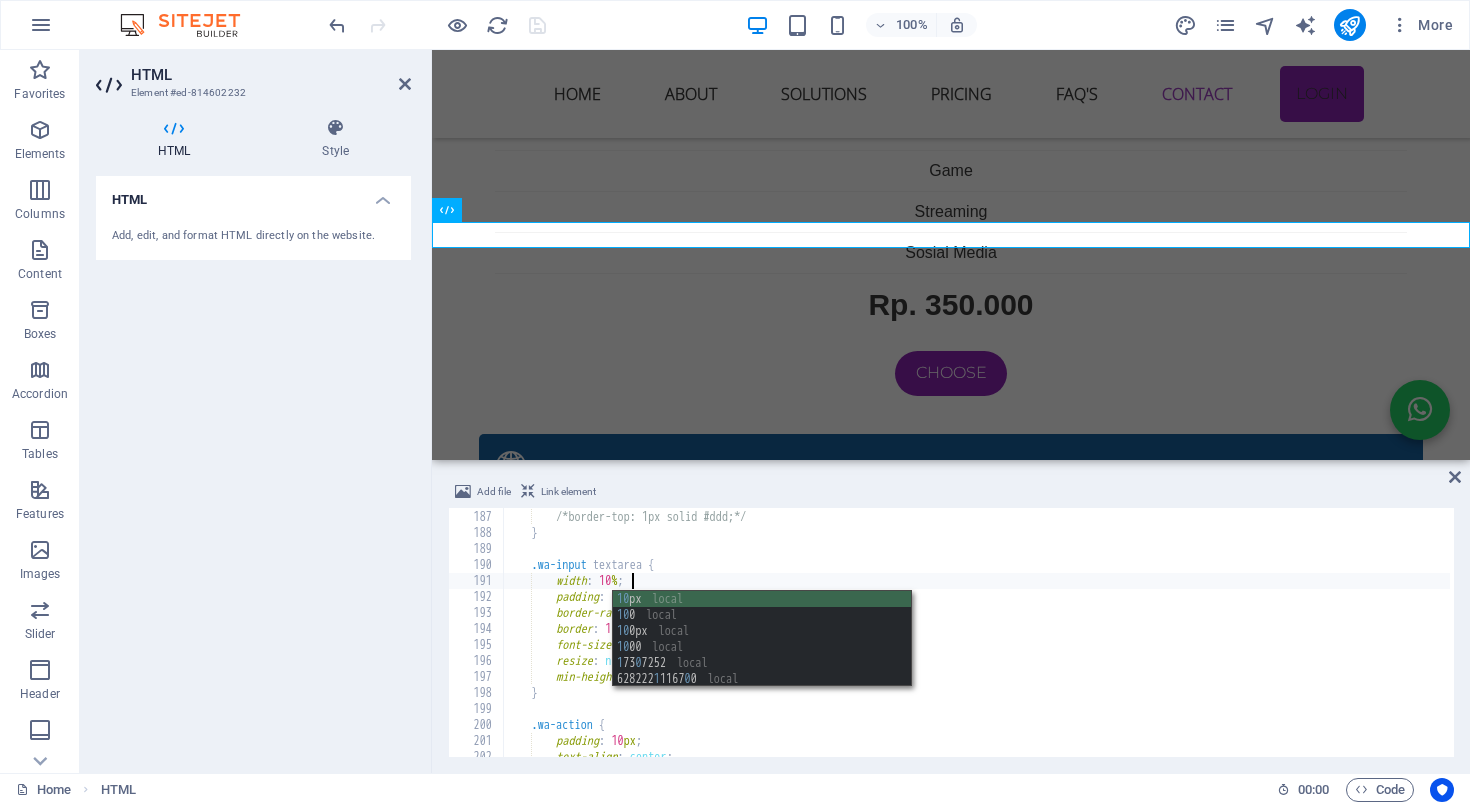 scroll, scrollTop: 0, scrollLeft: 11, axis: horizontal 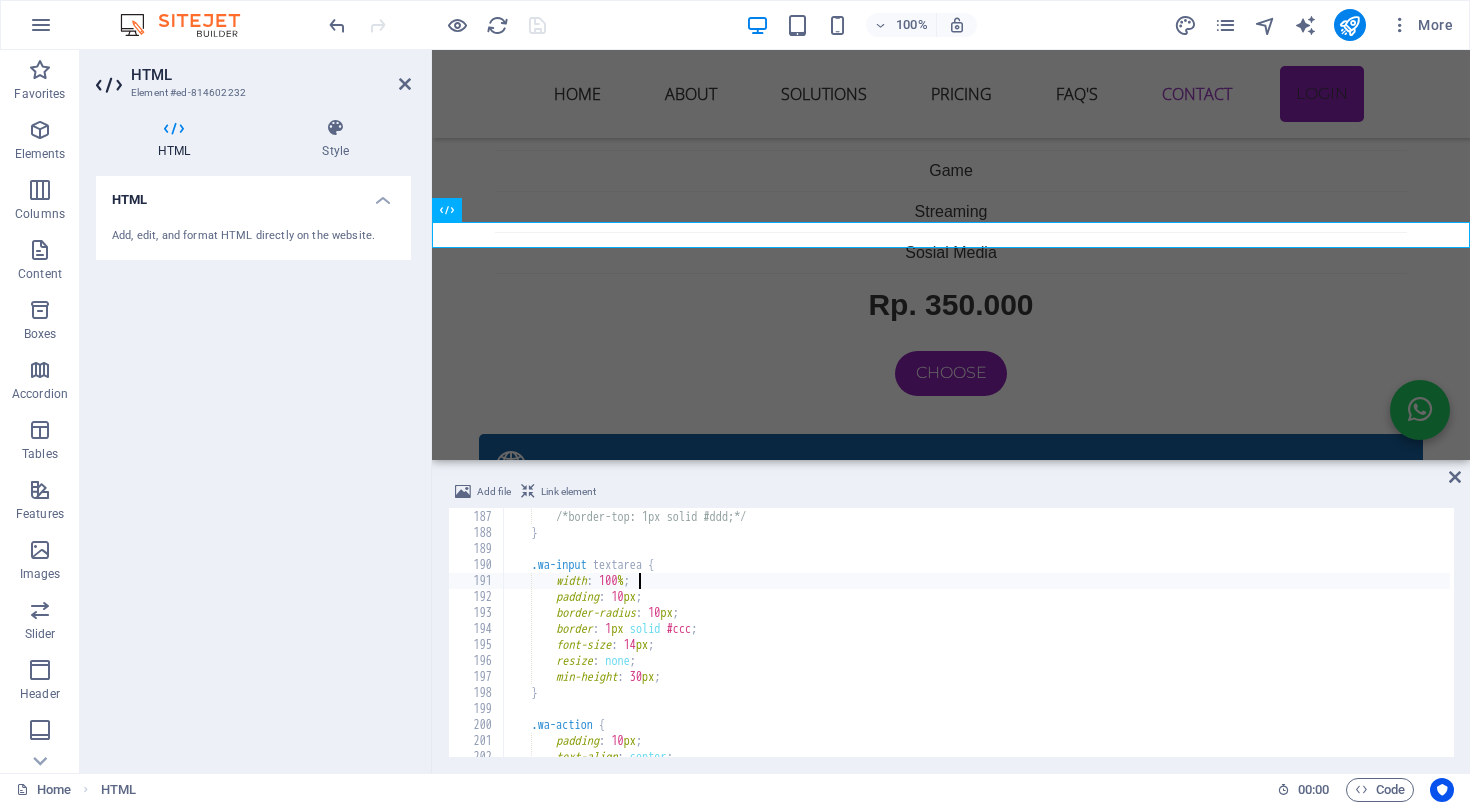 click on "padding :   10 px ;           /*border-top: 1px solid #ddd;*/      }      .wa-input   textarea   {           width :   100 % ;           padding :   10 px ;           border-radius :   10 px ;           border :   1 px   solid   #ccc ;           font-size :   14 px ;           resize :   none ;           min-height :   30 px ;      }      .wa-action   {           padding :   10 px ;           text-align :   center ;" at bounding box center (976, 633) 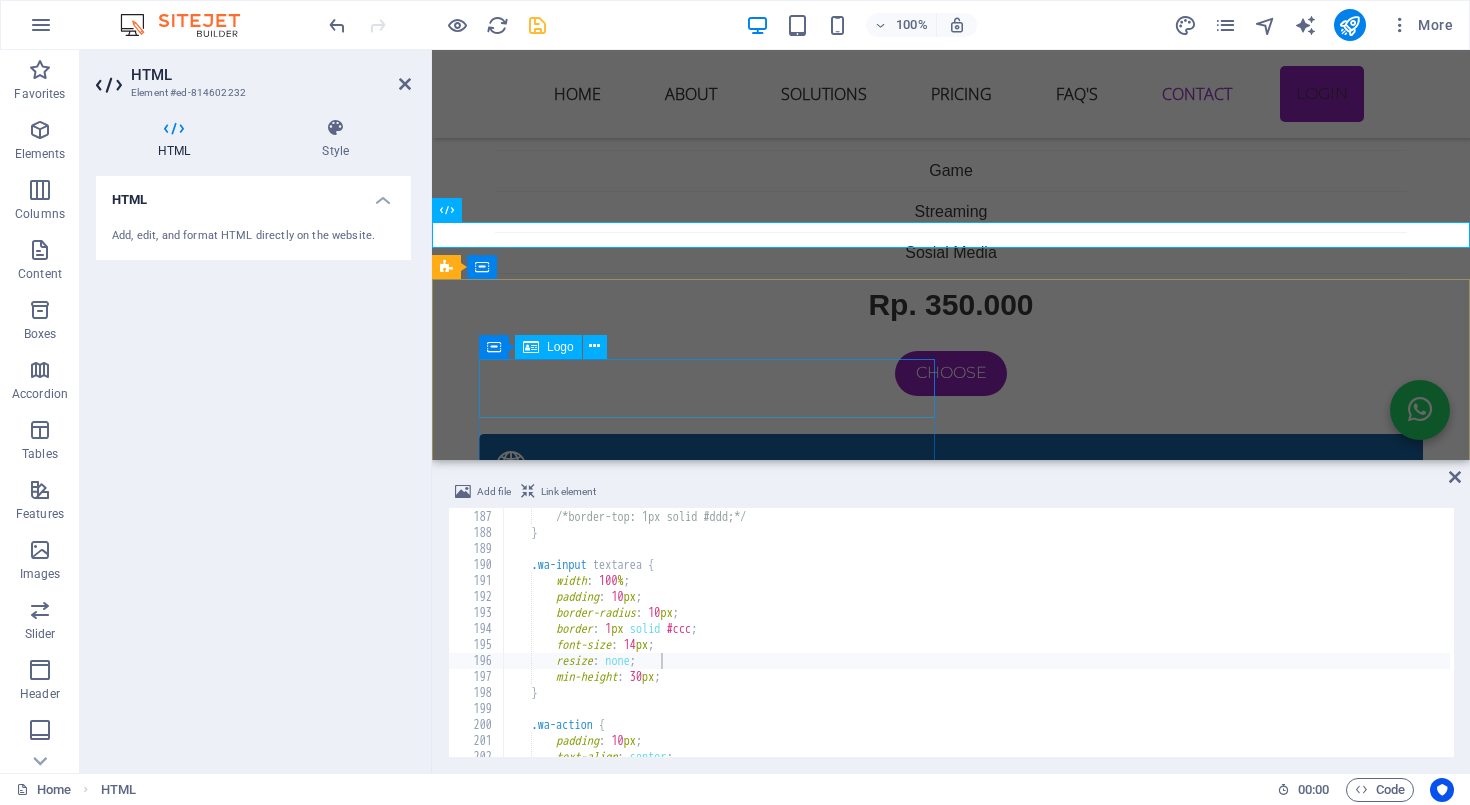 click at bounding box center [920, 3870] 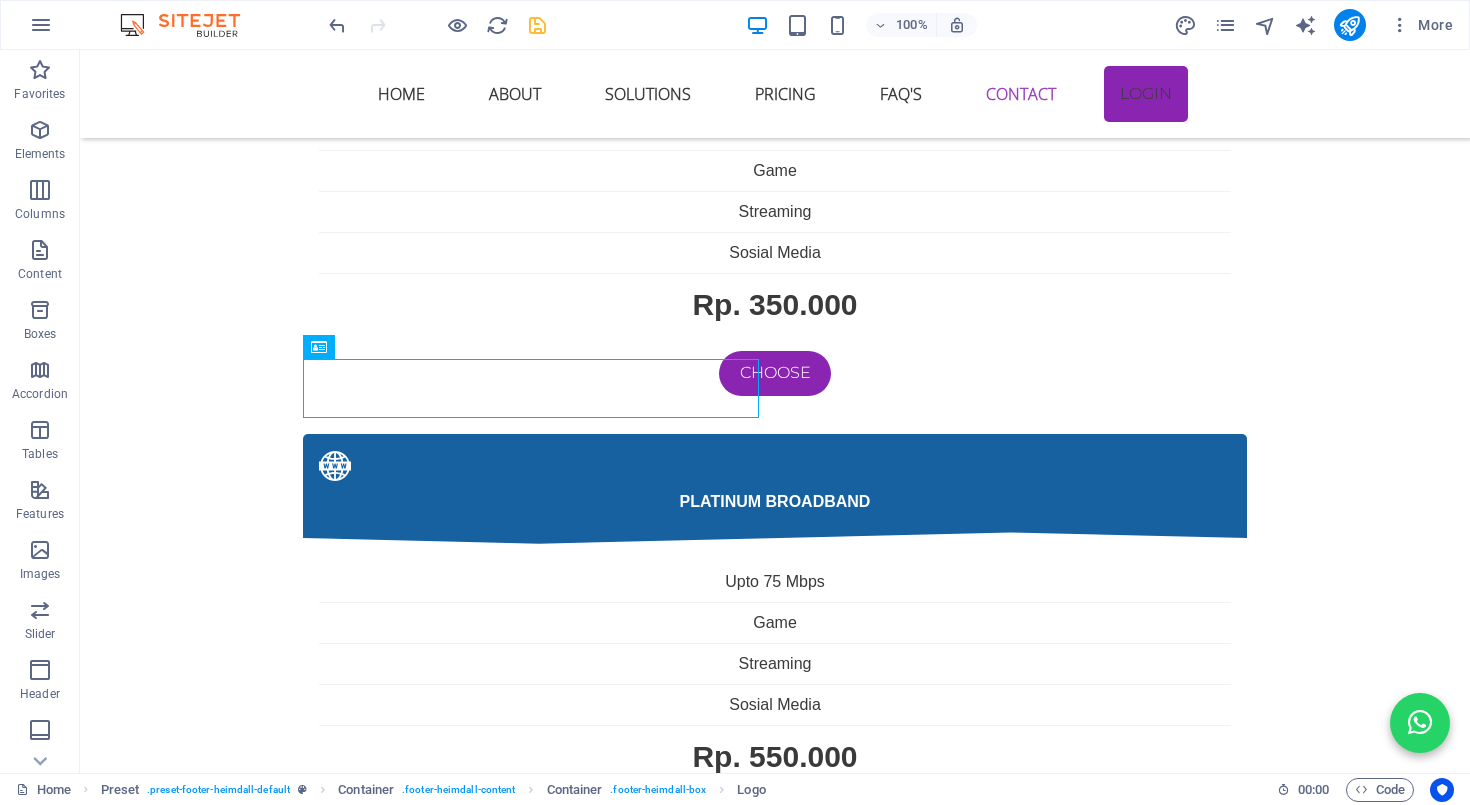 click at bounding box center [537, 25] 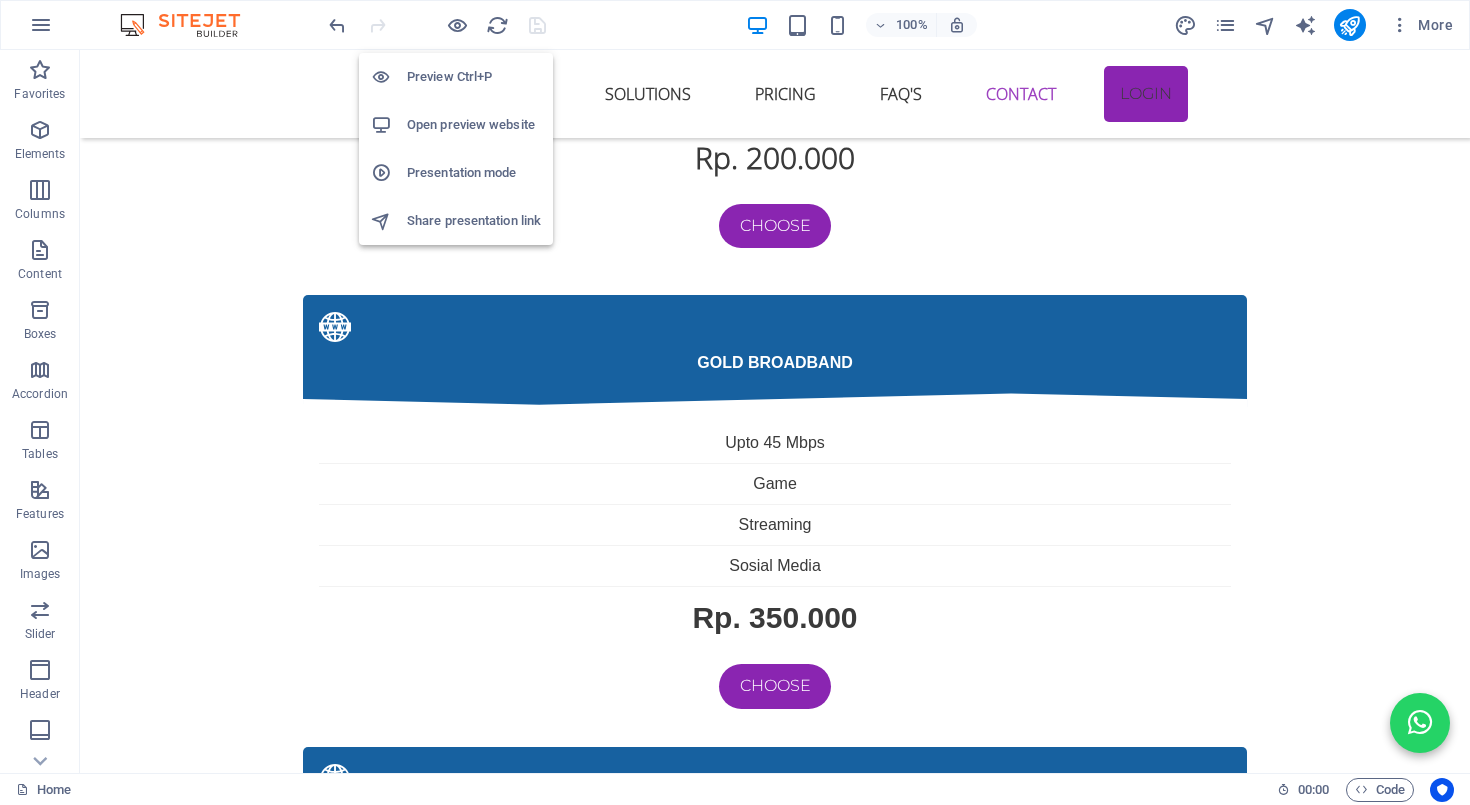 click on "Open preview website" at bounding box center [474, 125] 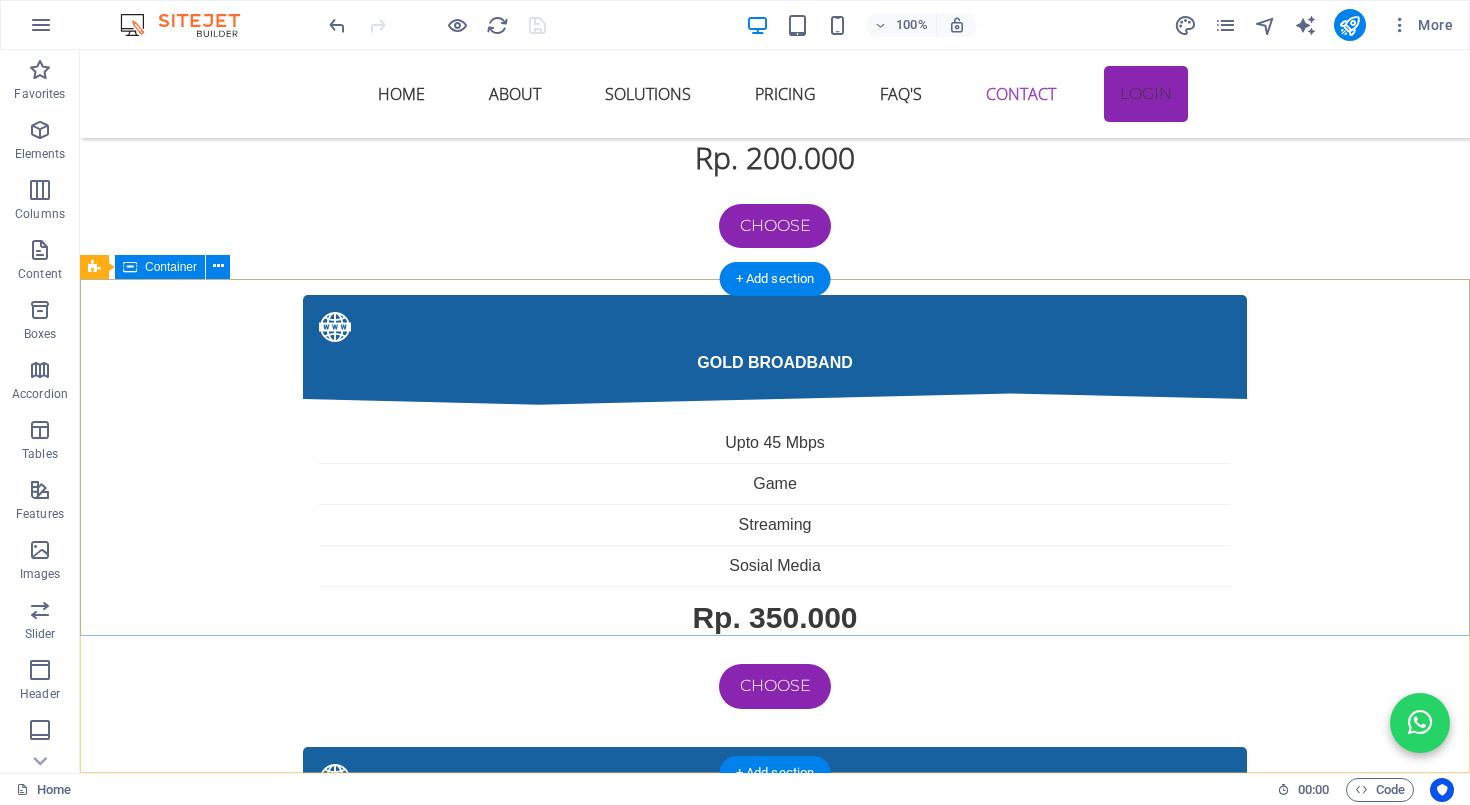 click on "Serving Every Bit We provide your home with stable, high-speed internet without a Fair Usage Policy (FUP). Enjoy hassle-free browsing at an affordable price. Navigation Home About Solutions Pricing FAQs Contact Contact us [CITY] - Kab. Bandung [STATE] [POSTAL_CODE] [EMAIL] Phone: [PHONE]" at bounding box center (775, 4405) 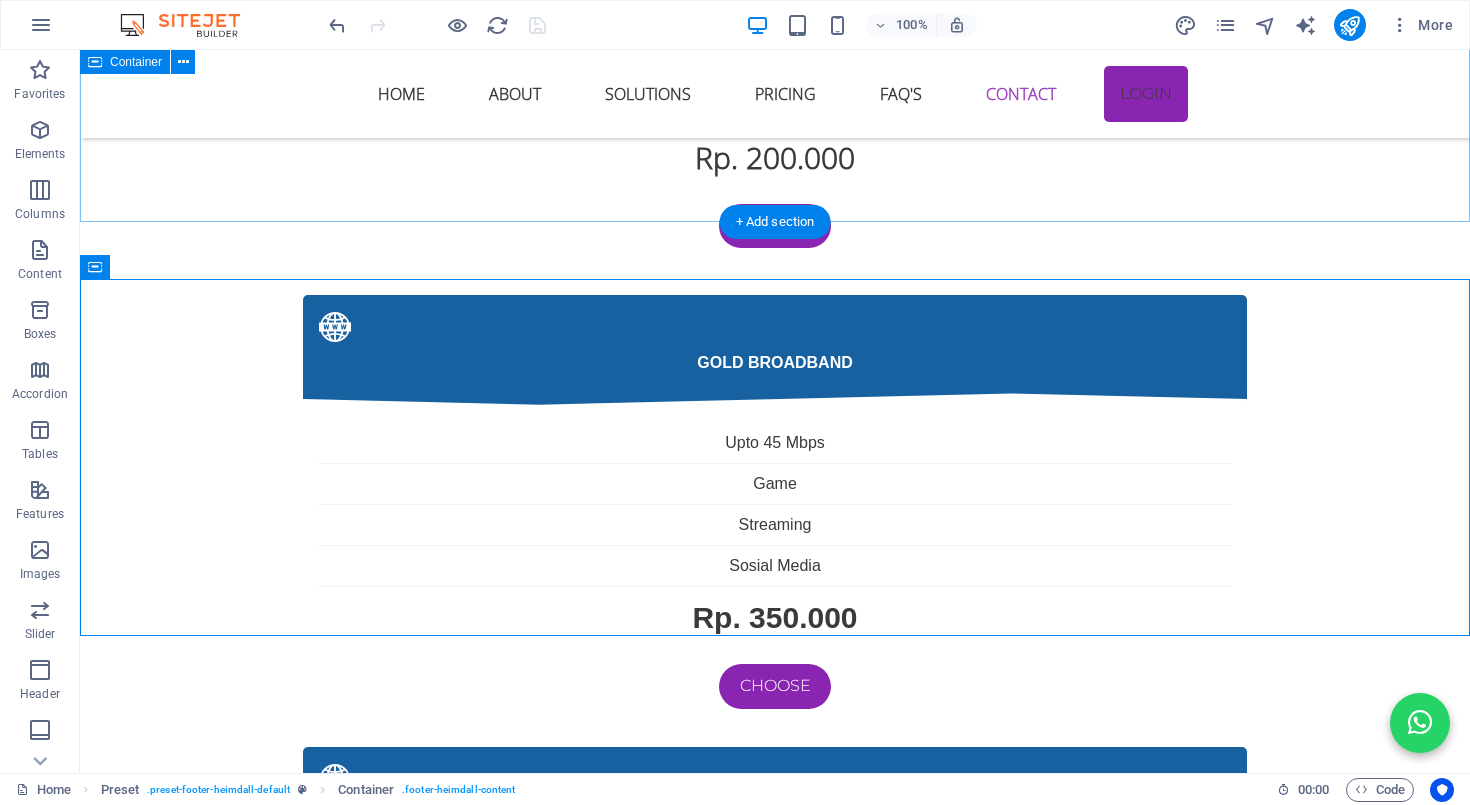 click on "kendala internet sering terjadi Jika menemui kendala internet dengan menggunakan wifi sering diskonek atau tidak mendapatkan sinyal bahkan tidak ada internet maka cara di bawah ini mungkin bisa membantu 1. Sinyal WiFi Lemah di Beberapa Ruangan Penyebab: Lokasi router terlalu jauh atau terhalang tembok tebal, perabotan besar, atau lantai bertingkat. Router bawaan ONU biasanya punya jangkauan terbatas. Solusi: ✅  Letakkan router di posisi tengah rumah dan agak tinggi. ✅ Hindari meletakkan router dekat logam, microwave, atau peralatan elektronik besar. ✅ Tambahkan WiFi extender / repeater atau gunakan Mesh WiFi system untuk jangkauan luas. ✅ Ganti router ONU bawaan ke router yang punya antena lebih kuat atau dual band (2.4GHz & 5GHz). 2. Kecepatan Internet Lambat / Tidak Stabil Penyebab: Banyak perangkat tersambung sekaligus. Interferensi dari jaringan tetangga (terutama di frekuensi 2.4GHz). Router lama atau firmware belum update. Solusi: ✅ Perbarui firmware router. Penyebab: Solusi: Penyebab: Solusi:" at bounding box center [775, 2897] 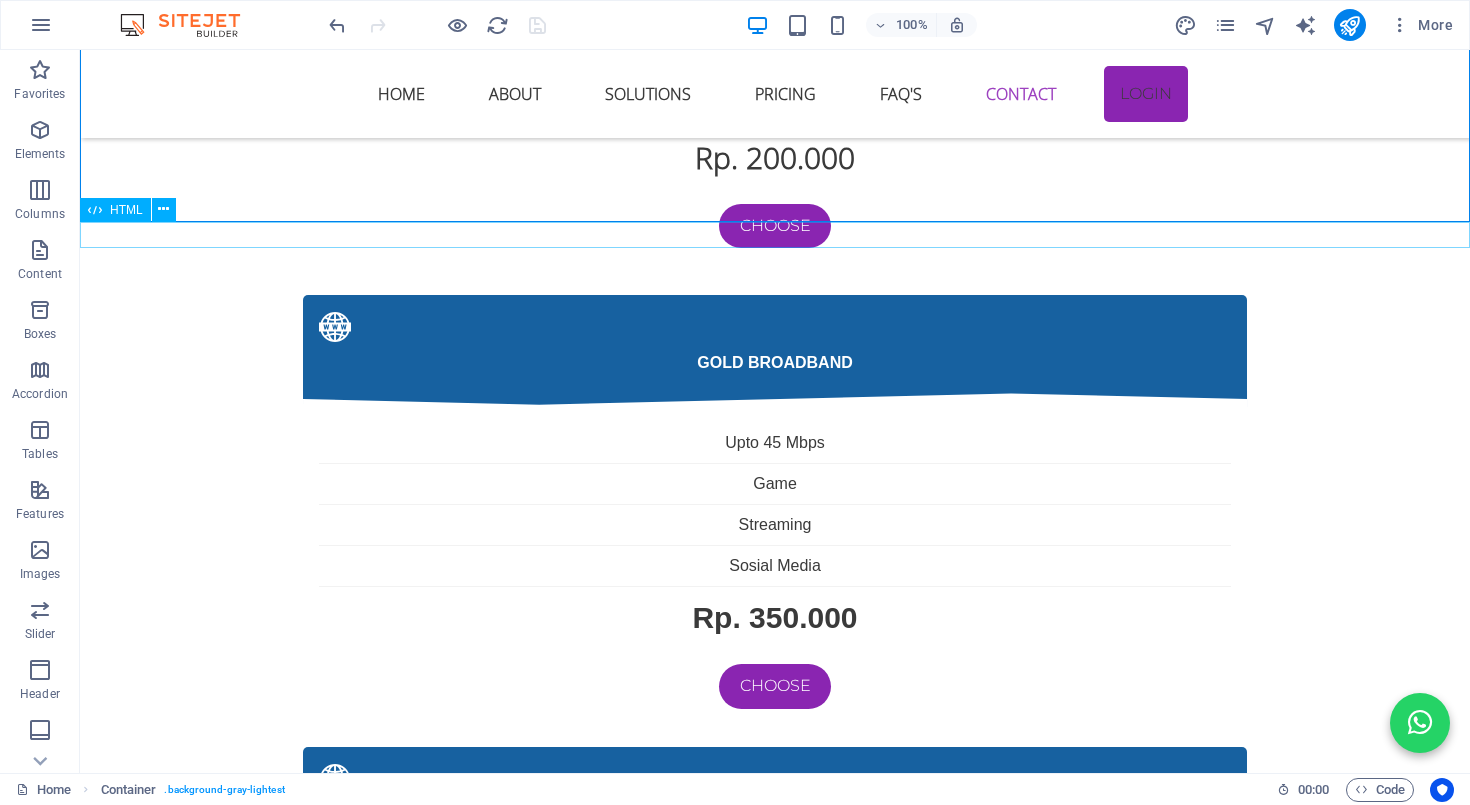 click on "Chat WhatsApp
IHS Fiber
Layanan Konsumen
×
Selamat datang 👋
Ada yang bisa kami bantu? 😊
14:08
Chat on WhatsApp" at bounding box center (775, 4007) 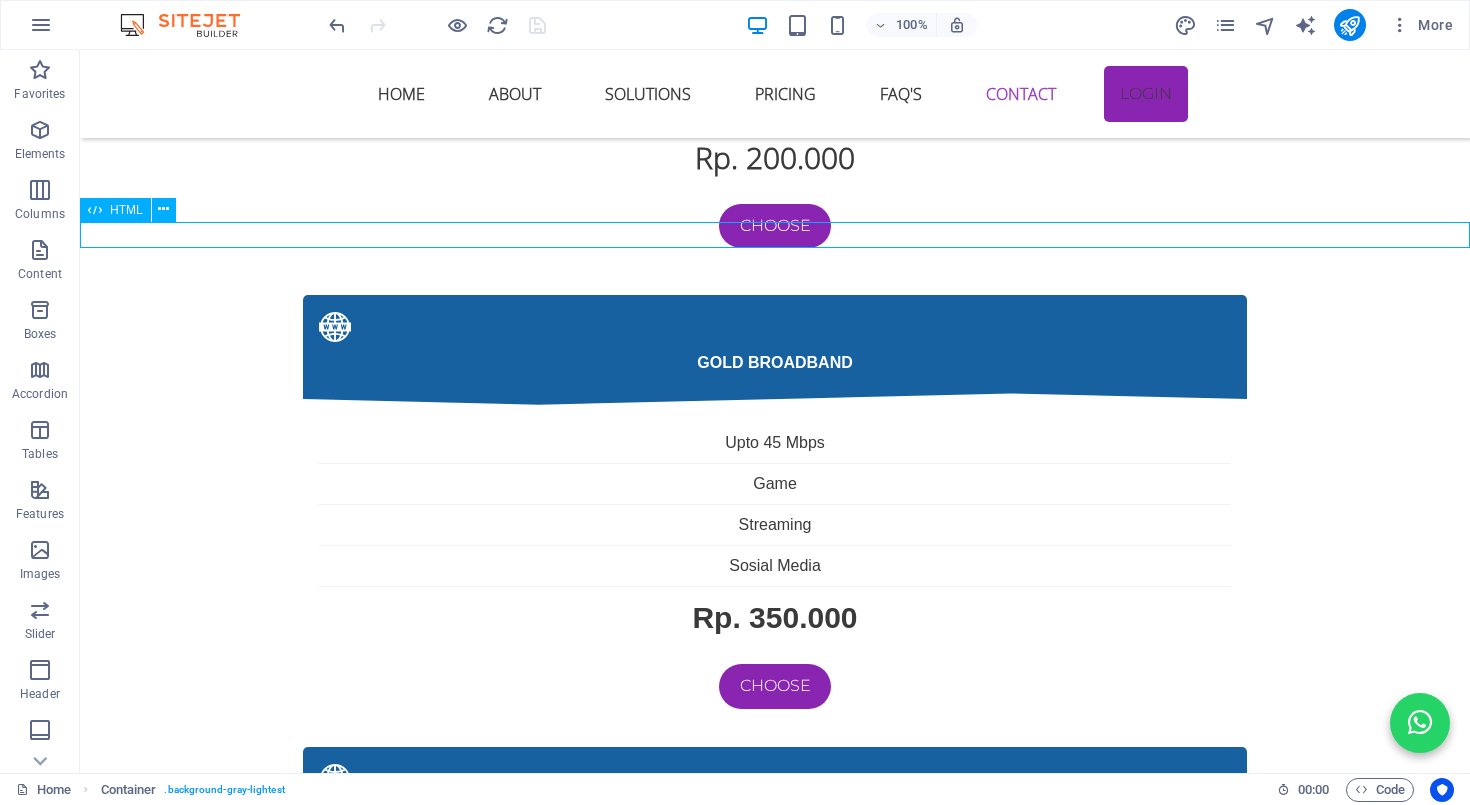 click on "Chat WhatsApp
IHS Fiber
Layanan Konsumen
×
Selamat datang 👋
Ada yang bisa kami bantu? 😊
14:08
Chat on WhatsApp" at bounding box center (775, 4007) 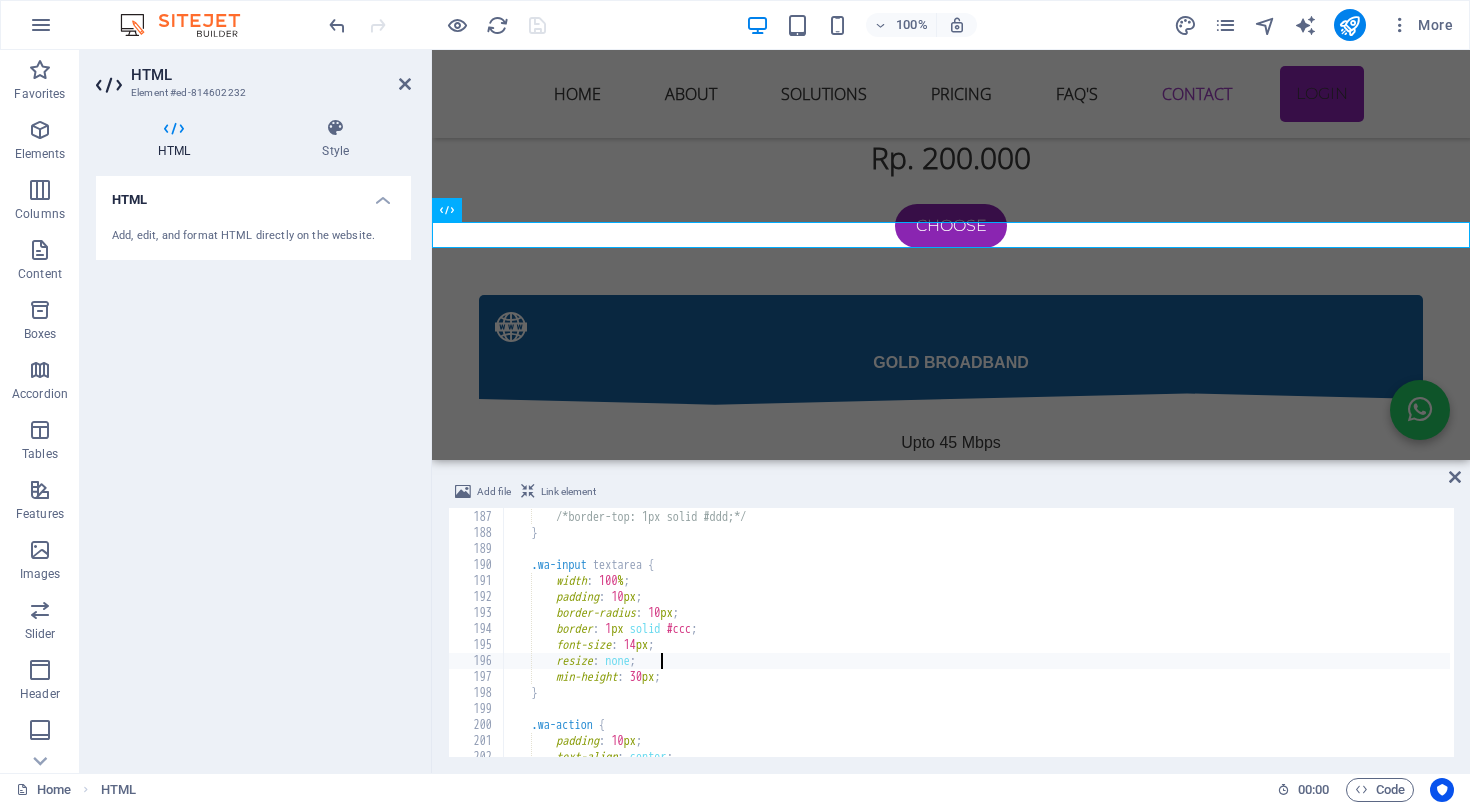 click on "padding :   10 px ;           /*border-top: 1px solid #ddd;*/      }      .wa-input   textarea   {           width :   100 % ;           padding :   10 px ;           border-radius :   10 px ;           border :   1 px   solid   #ccc ;           font-size :   14 px ;           resize :   none ;           min-height :   30 px ;      }      .wa-action   {           padding :   10 px ;           text-align :   center ;" at bounding box center (976, 633) 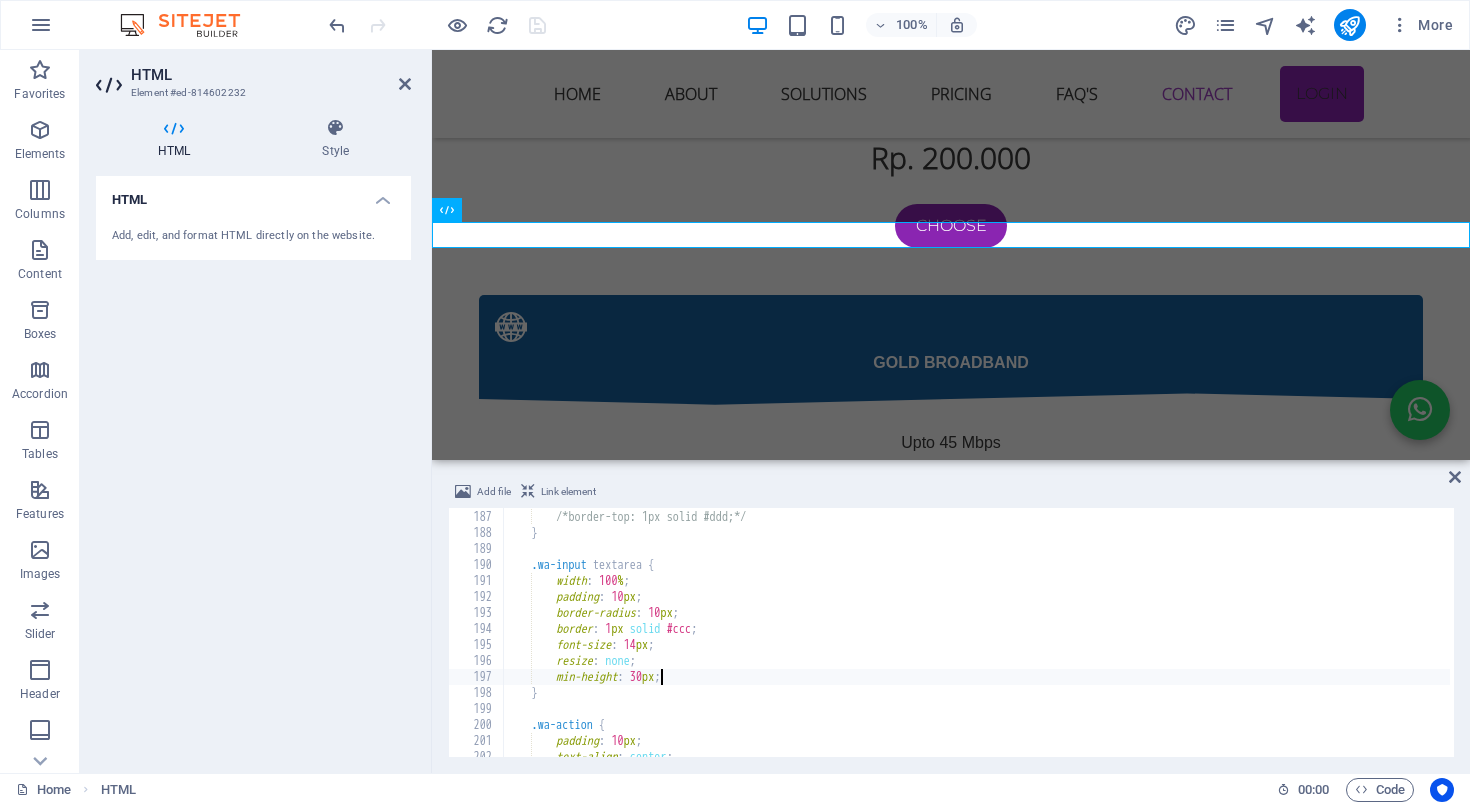 scroll, scrollTop: 2975, scrollLeft: 0, axis: vertical 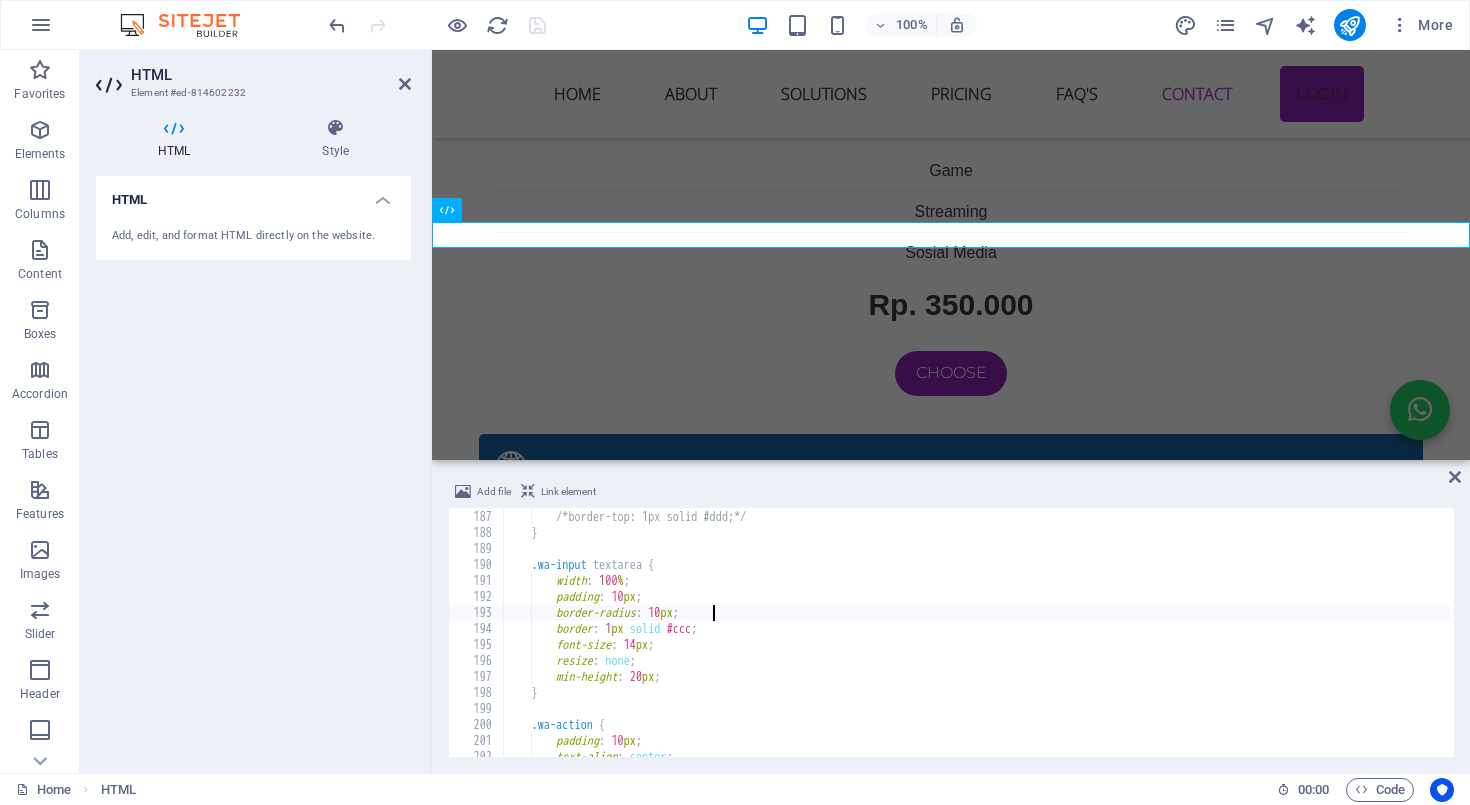click on "padding :   10 px ;           /*border-top: 1px solid #ddd;*/      }      .wa-input   textarea   {           width :   100 % ;           padding :   10 px ;           border-radius :   10 px ;           border :   1 px   solid   #ccc ;           font-size :   14 px ;           resize :   none ;           min-height :   20 px ;      }      .wa-action   {           padding :   10 px ;           text-align :   center ;" at bounding box center [976, 633] 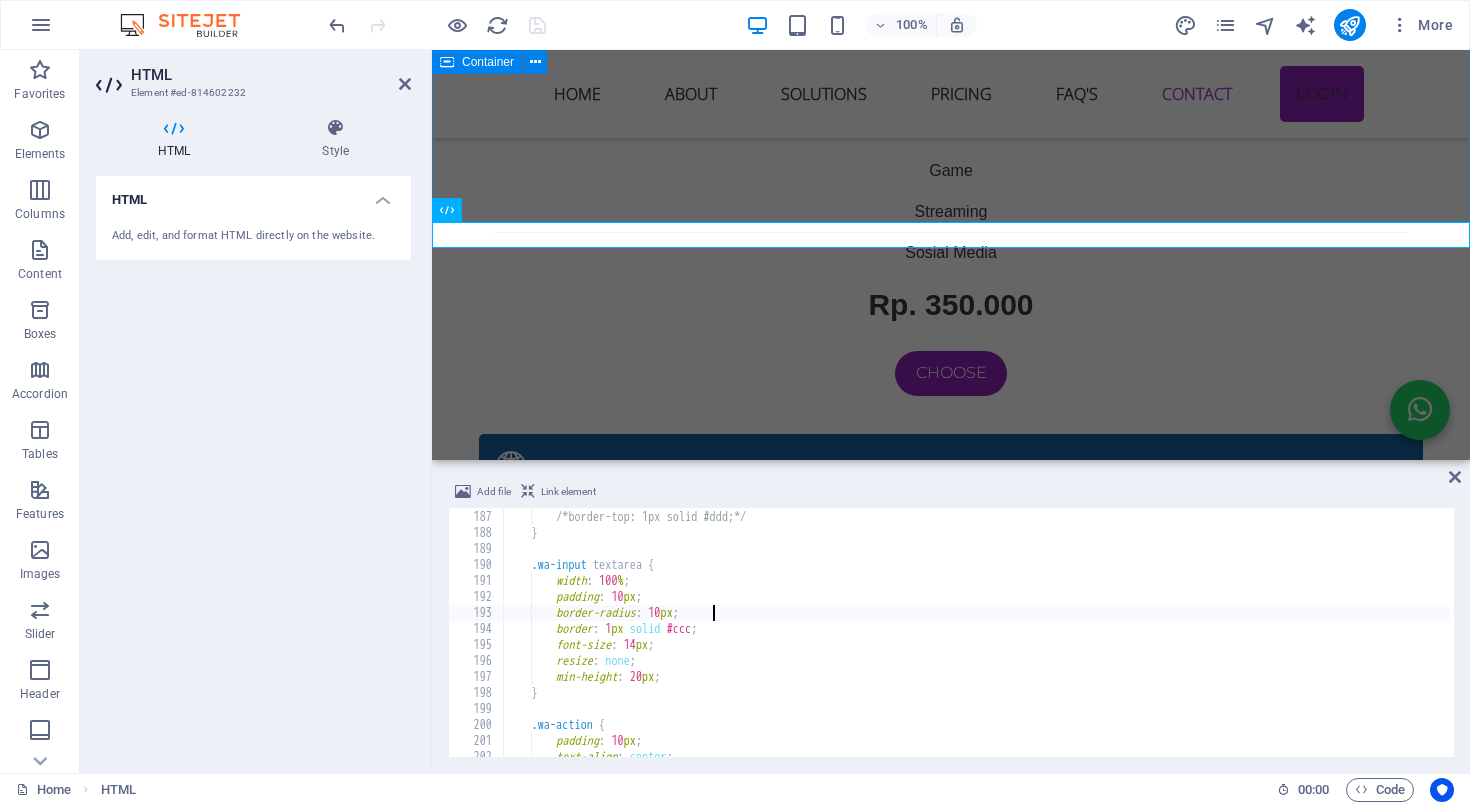 click on "kendala internet sering terjadi Jika menemui kendala internet dengan menggunakan wifi sering diskonek atau tidak mendapatkan sinyal bahkan tidak ada internet maka cara di bawah ini mungkin bisa membantu 1. Sinyal WiFi Lemah di Beberapa Ruangan Penyebab: Lokasi router terlalu jauh atau terhalang tembok tebal, perabotan besar, atau lantai bertingkat. Router bawaan ONU biasanya punya jangkauan terbatas. Solusi: ✅  Letakkan router di posisi tengah rumah dan agak tinggi. ✅ Hindari meletakkan router dekat logam, microwave, atau peralatan elektronik besar. ✅ Tambahkan WiFi extender / repeater atau gunakan Mesh WiFi system untuk jangkauan luas. ✅ Ganti router ONU bawaan ke router yang punya antena lebih kuat atau dual band (2.4GHz & 5GHz). 2. Kecepatan Internet Lambat / Tidak Stabil Penyebab: Banyak perangkat tersambung sekaligus. Interferensi dari jaringan tetangga (terutama di frekuensi 2.4GHz). Router lama atau firmware belum update. Solusi: ✅ Perbarui firmware router. Penyebab: Solusi: Penyebab: Solusi:" at bounding box center [951, 2584] 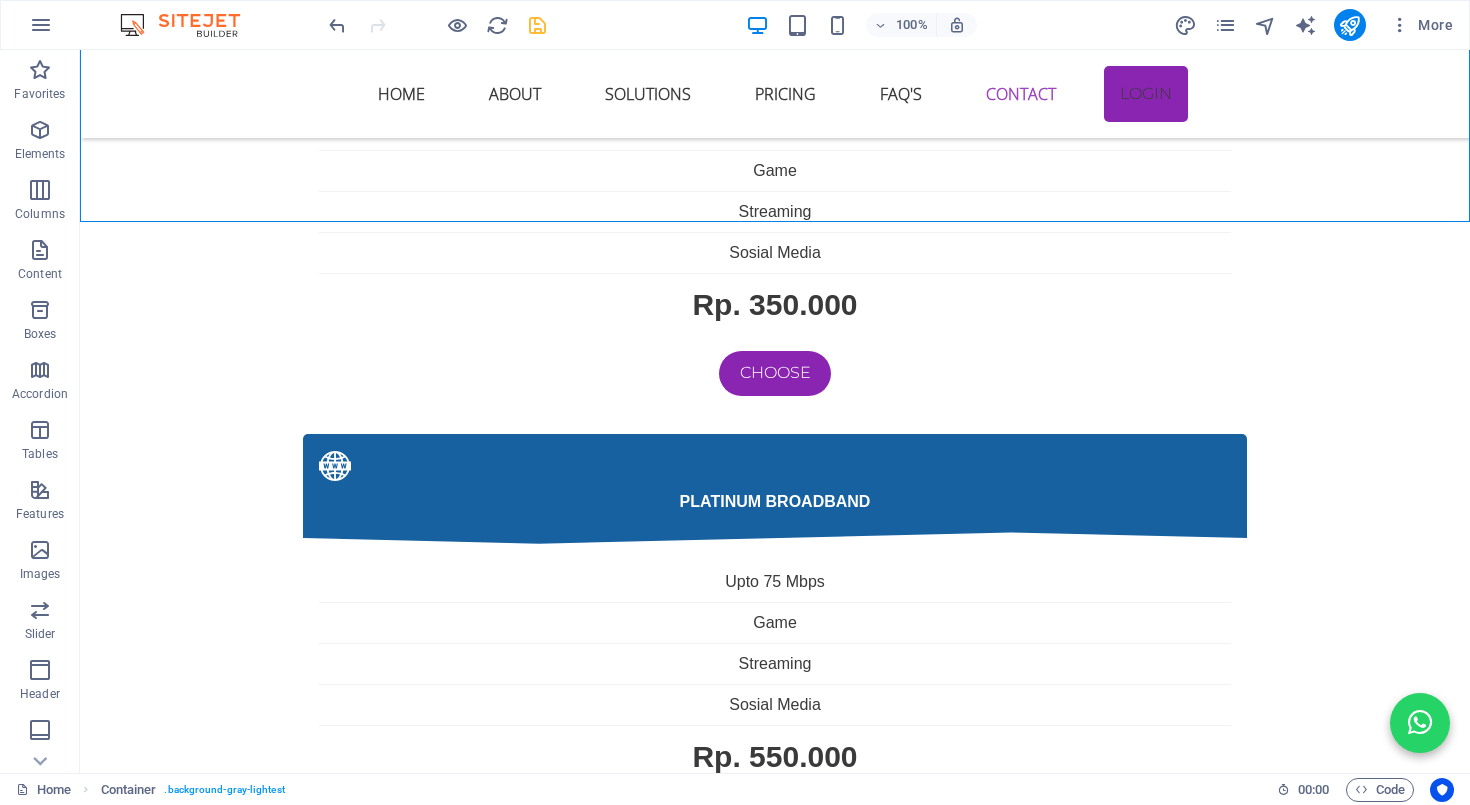 click at bounding box center [537, 25] 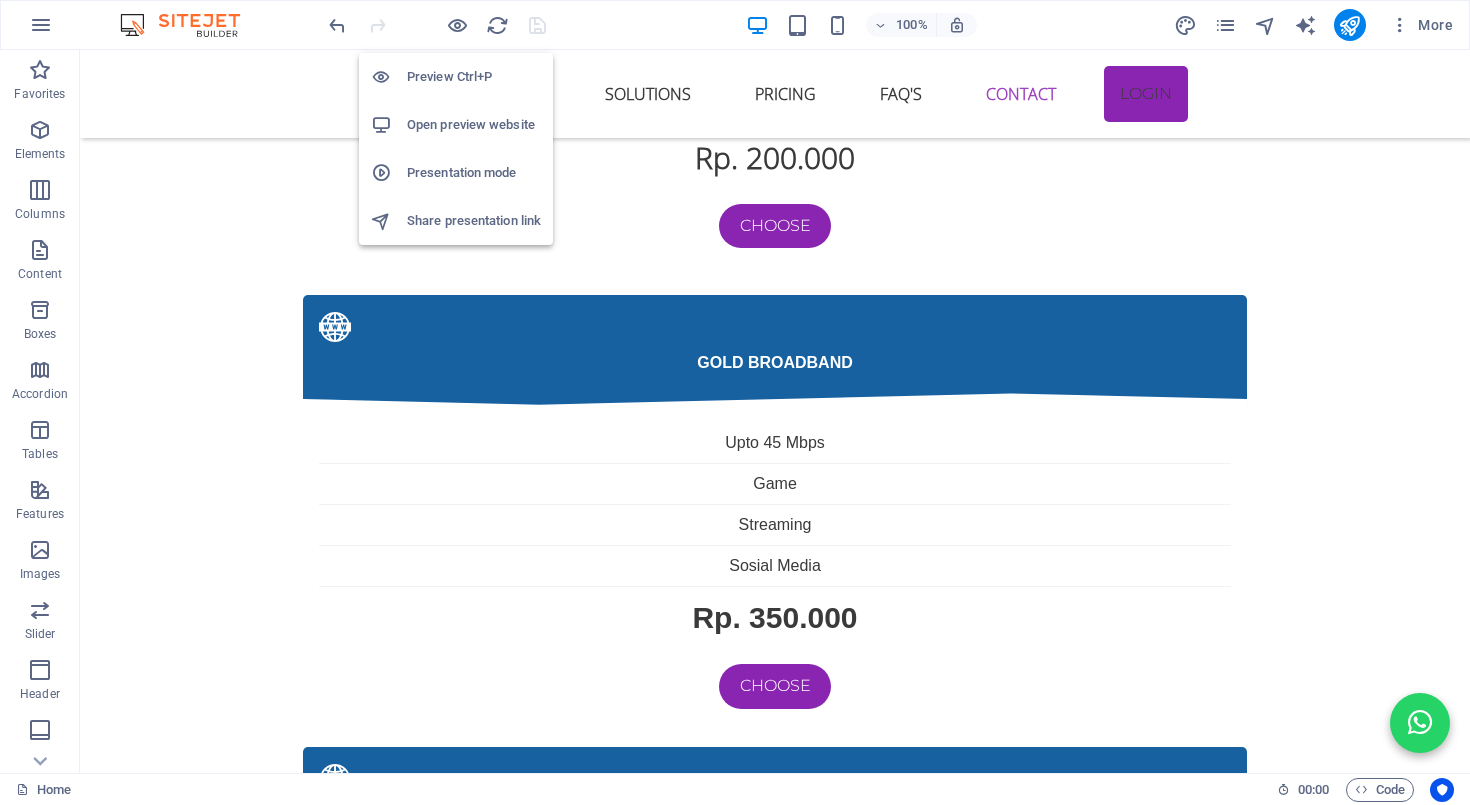click on "Open preview website" at bounding box center [474, 125] 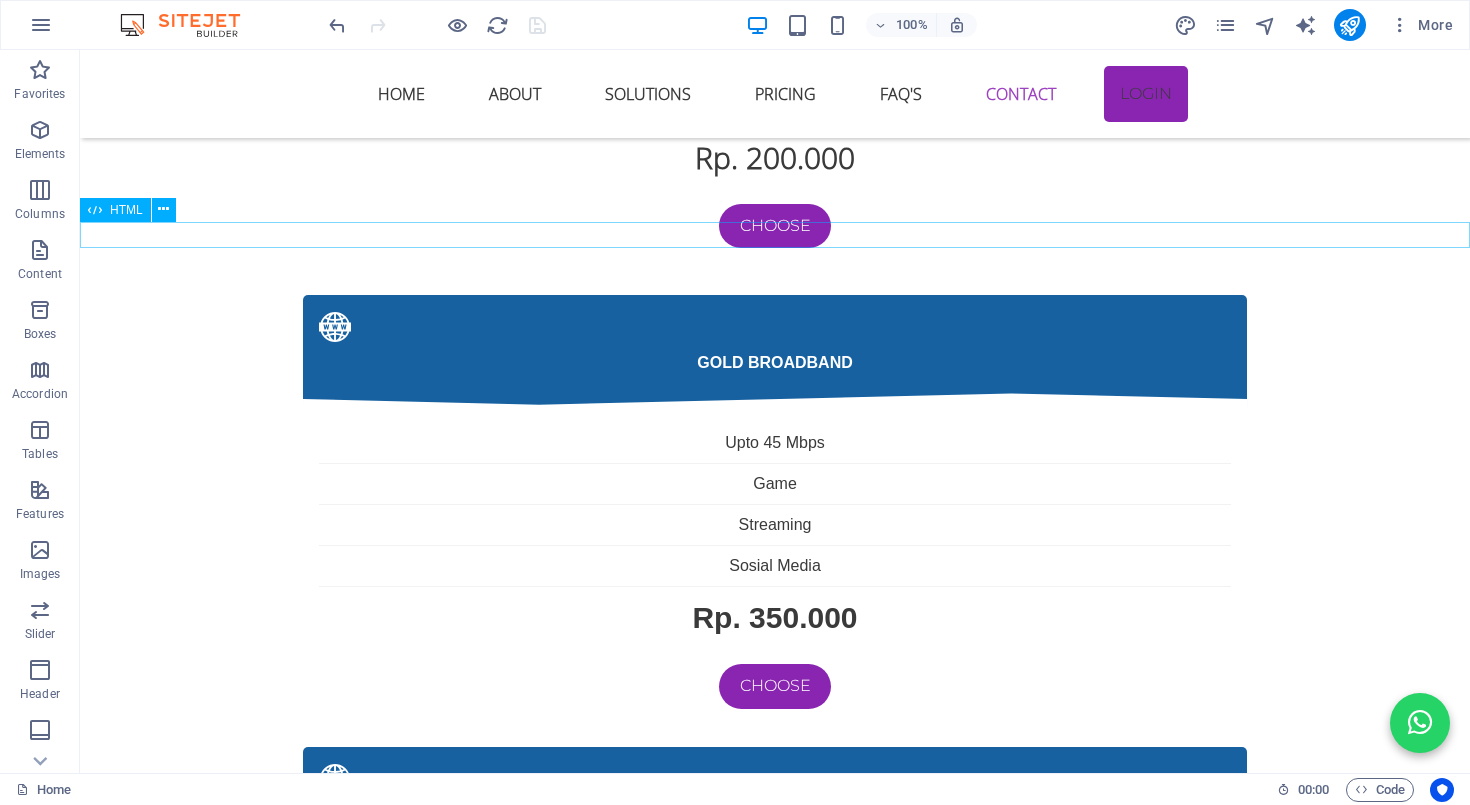 click on "Chat WhatsApp
IHS Fiber
Layanan Konsumen
×
Selamat datang 👋
Ada yang bisa kami bantu? 😊
14:08
Chat on WhatsApp" at bounding box center (775, 4007) 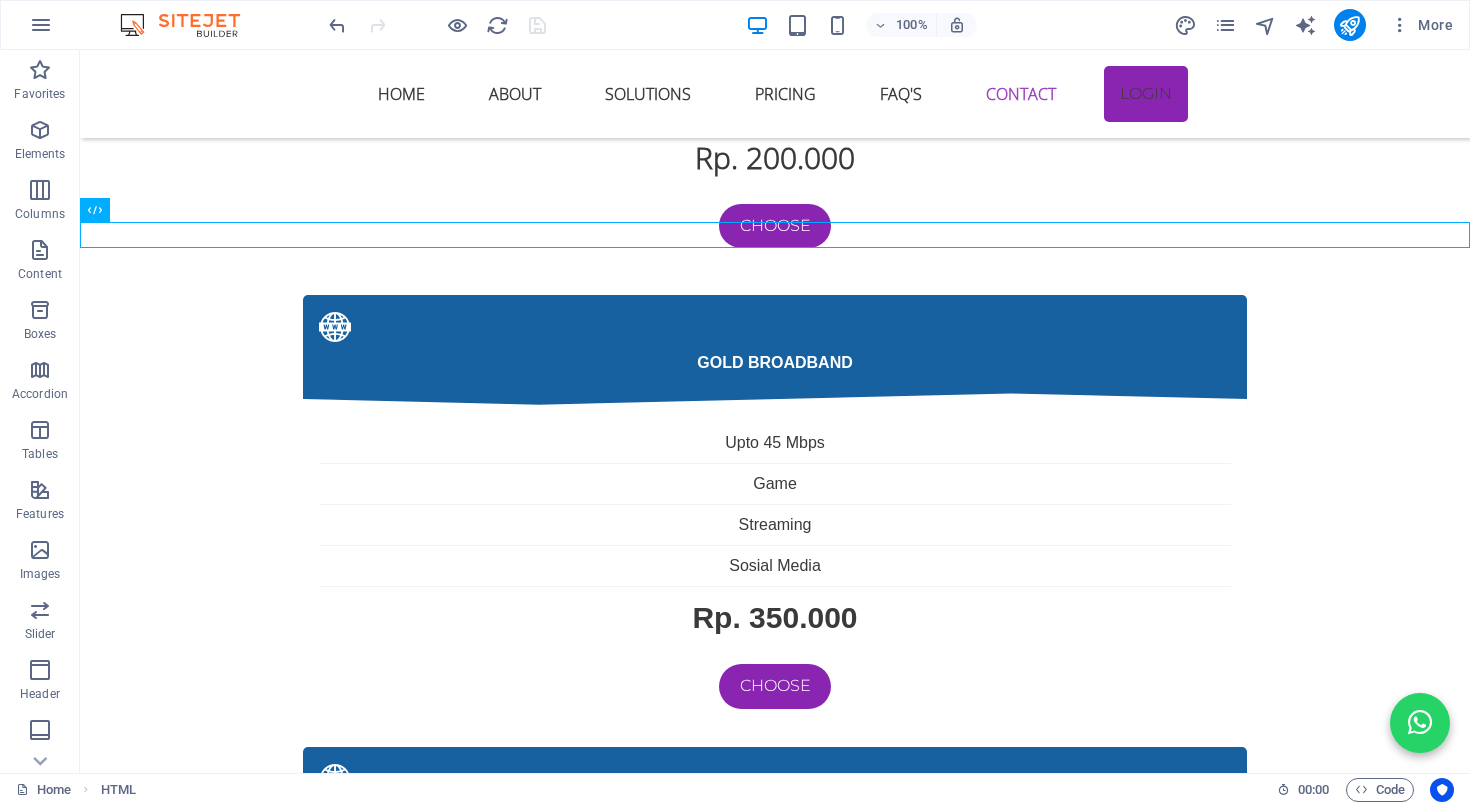 click on "Chat WhatsApp
IHS Fiber
Layanan Konsumen
×
Selamat datang 👋
Ada yang bisa kami bantu? 😊
14:08
Chat on WhatsApp" at bounding box center (775, 4007) 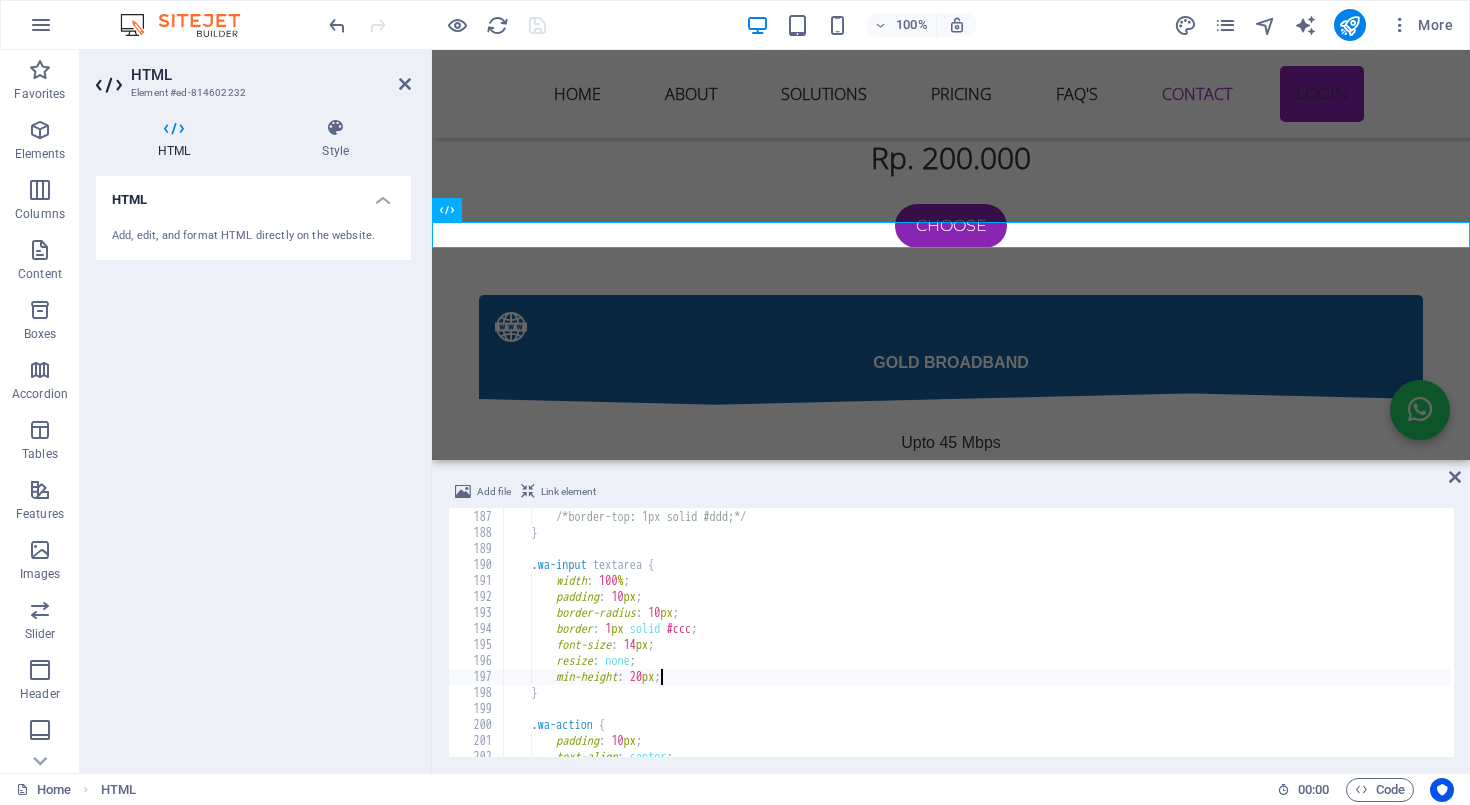 click on "padding :   10 px ;           /*border-top: 1px solid #ddd;*/      }      .wa-input   textarea   {           width :   100 % ;           padding :   10 px ;           border-radius :   10 px ;           border :   1 px   solid   #ccc ;           font-size :   14 px ;           resize :   none ;           min-height :   20 px ;      }      .wa-action   {           padding :   10 px ;           text-align :   center ;" at bounding box center [976, 633] 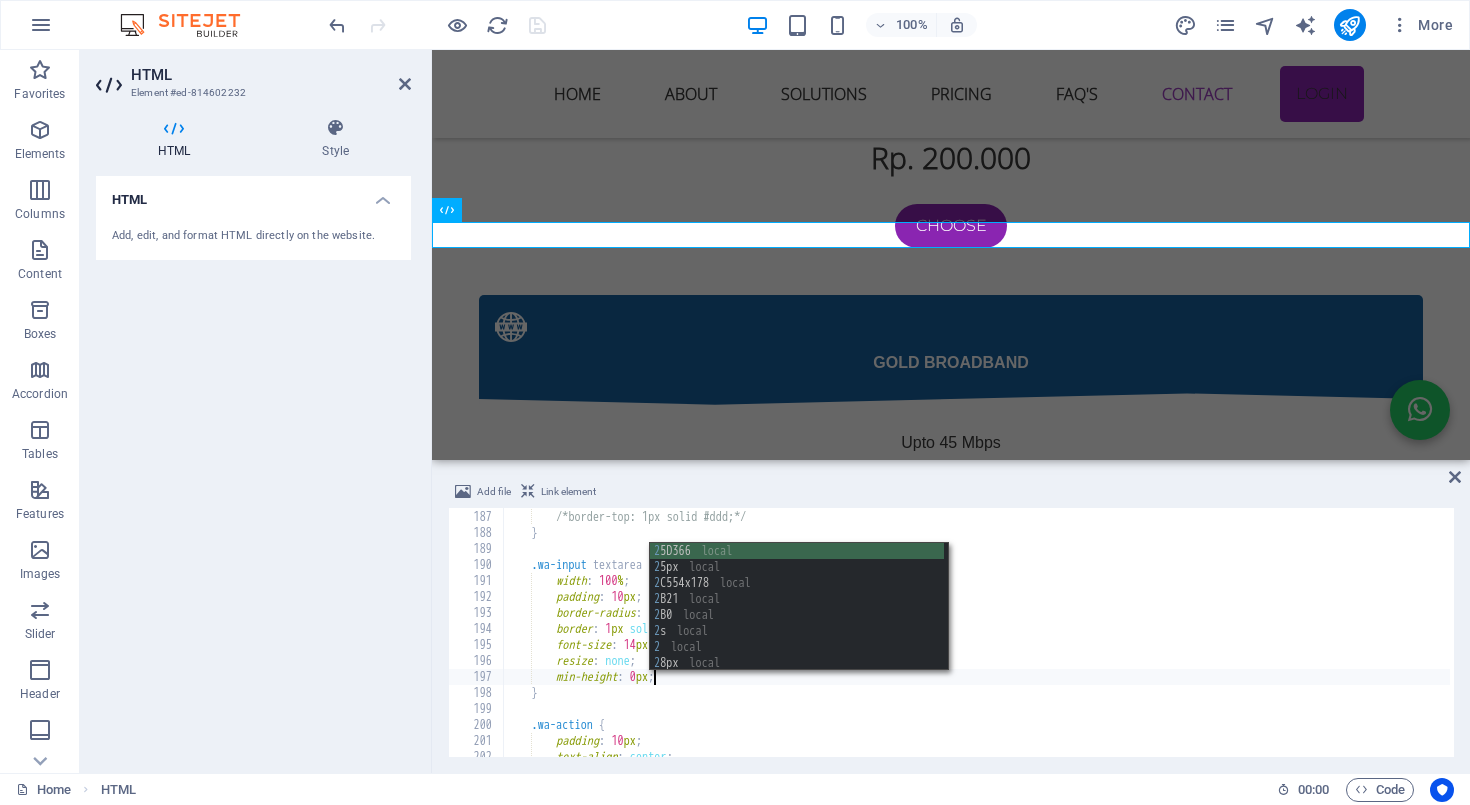 scroll, scrollTop: 0, scrollLeft: 13, axis: horizontal 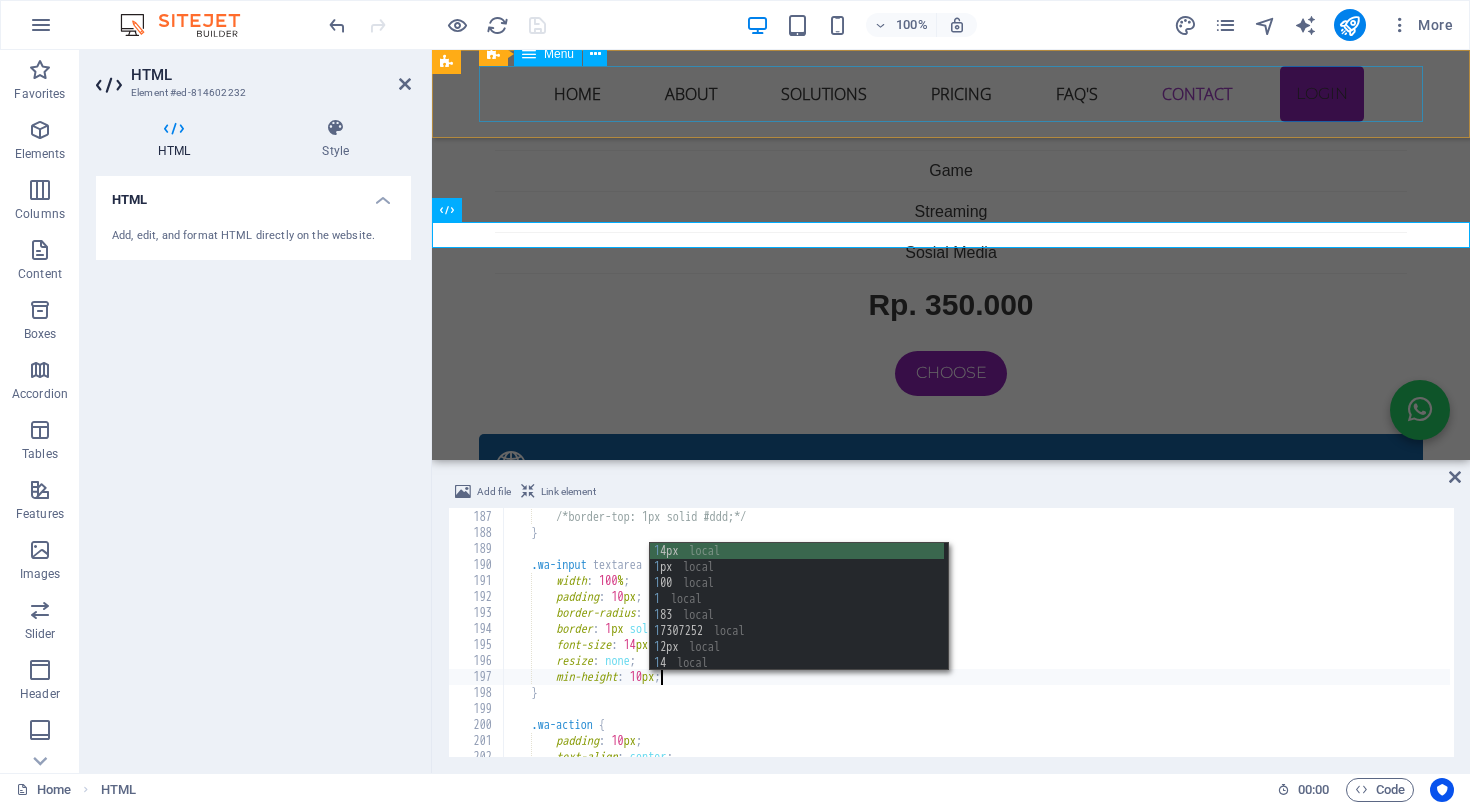 type on "min-height: 10px;" 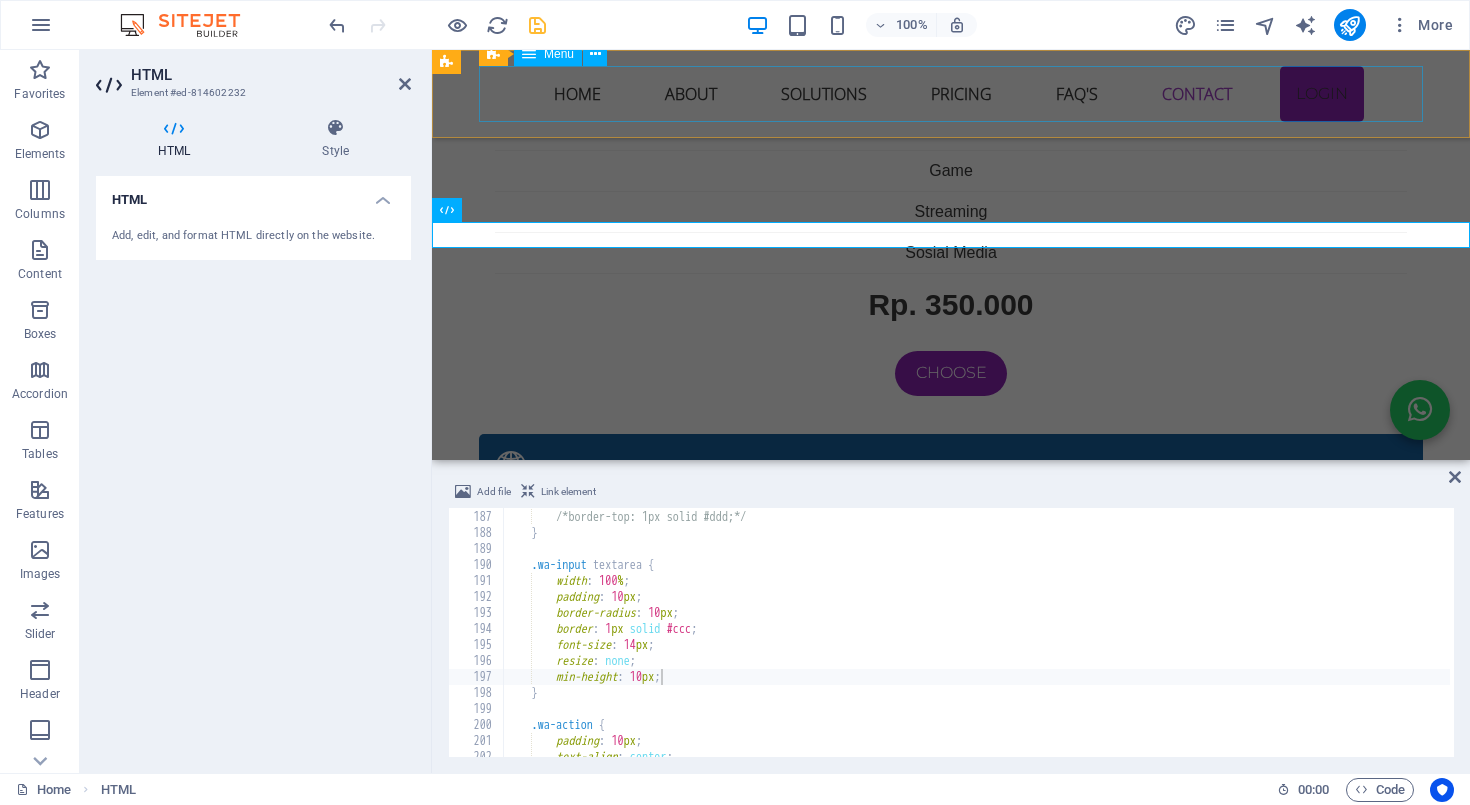 click on "Home About Solutions Pricing FAQ's Contact LOGIN" at bounding box center (951, 94) 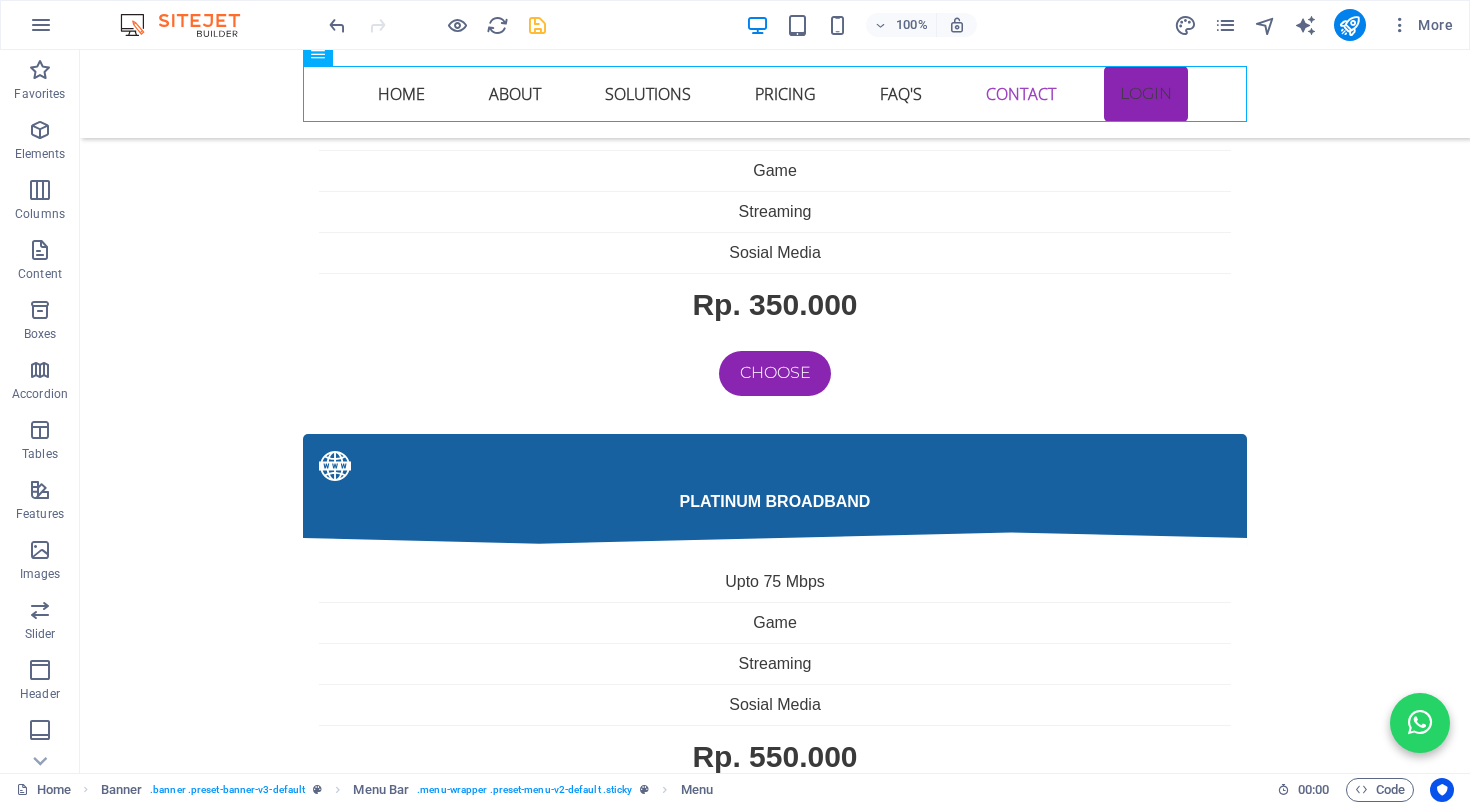 click at bounding box center (537, 25) 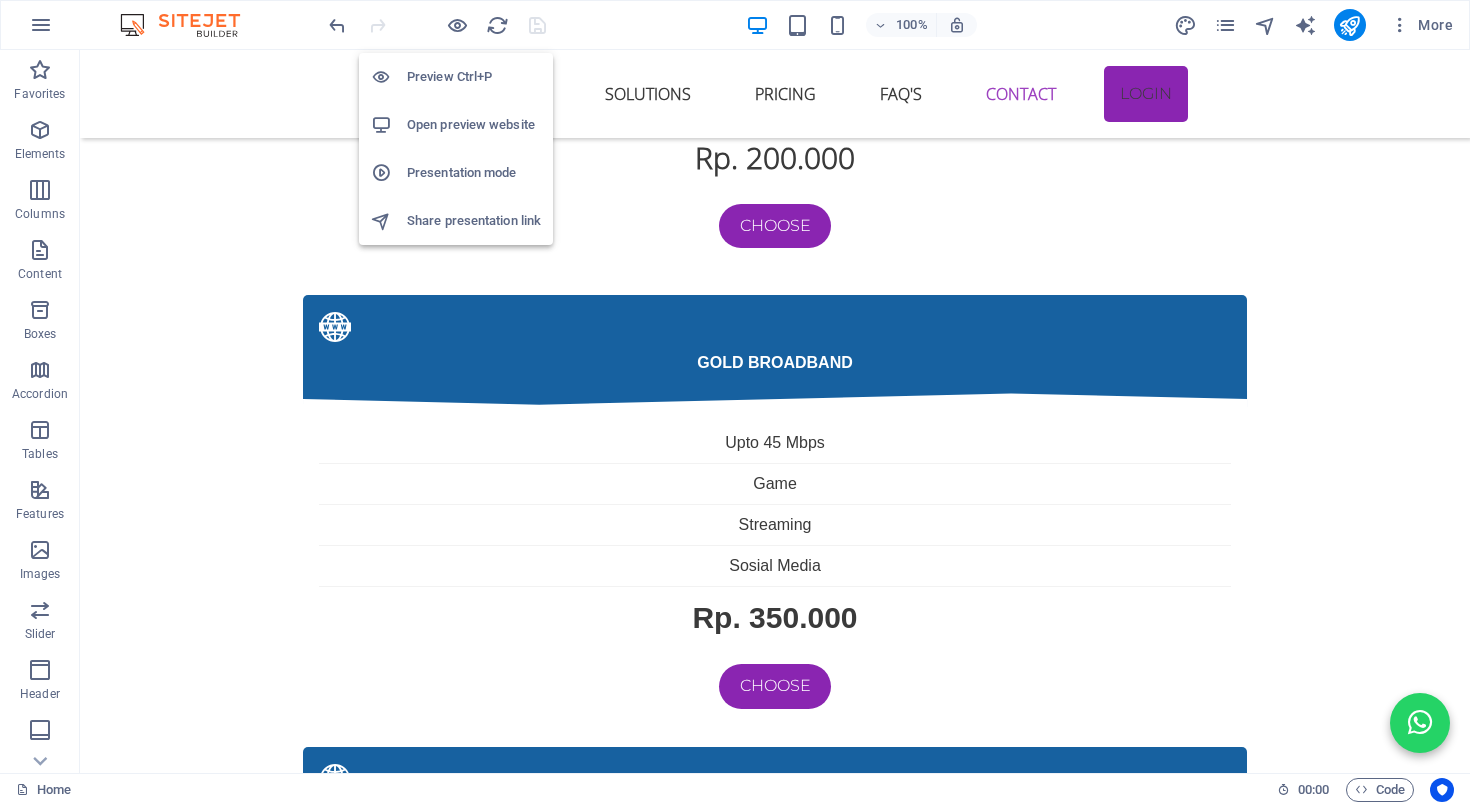 click on "Open preview website" at bounding box center [474, 125] 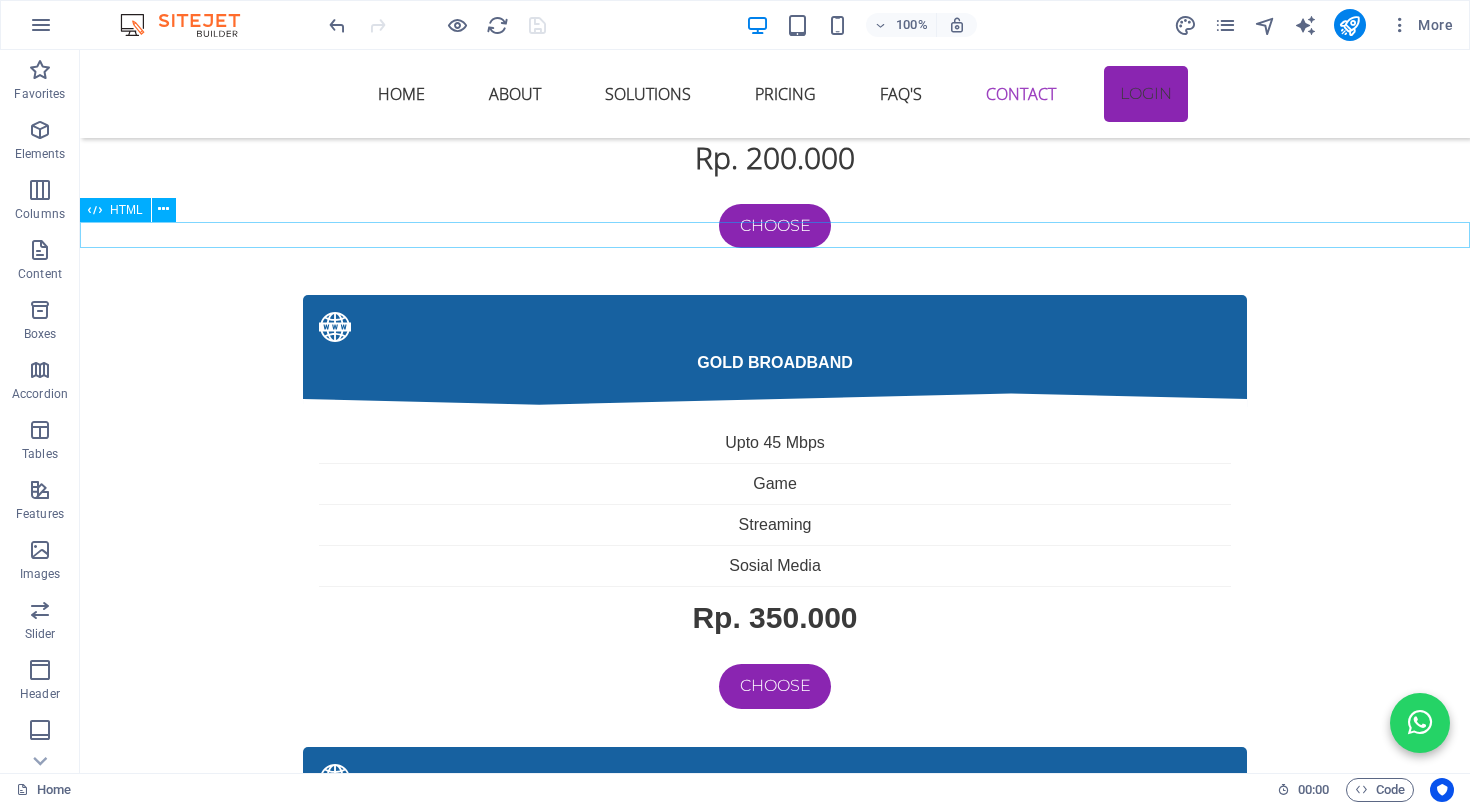 click on "Chat WhatsApp
IHS Fiber
Layanan Konsumen
×
Selamat datang 👋
Ada yang bisa kami bantu? 😊
14:08
Chat on WhatsApp" at bounding box center (775, 4007) 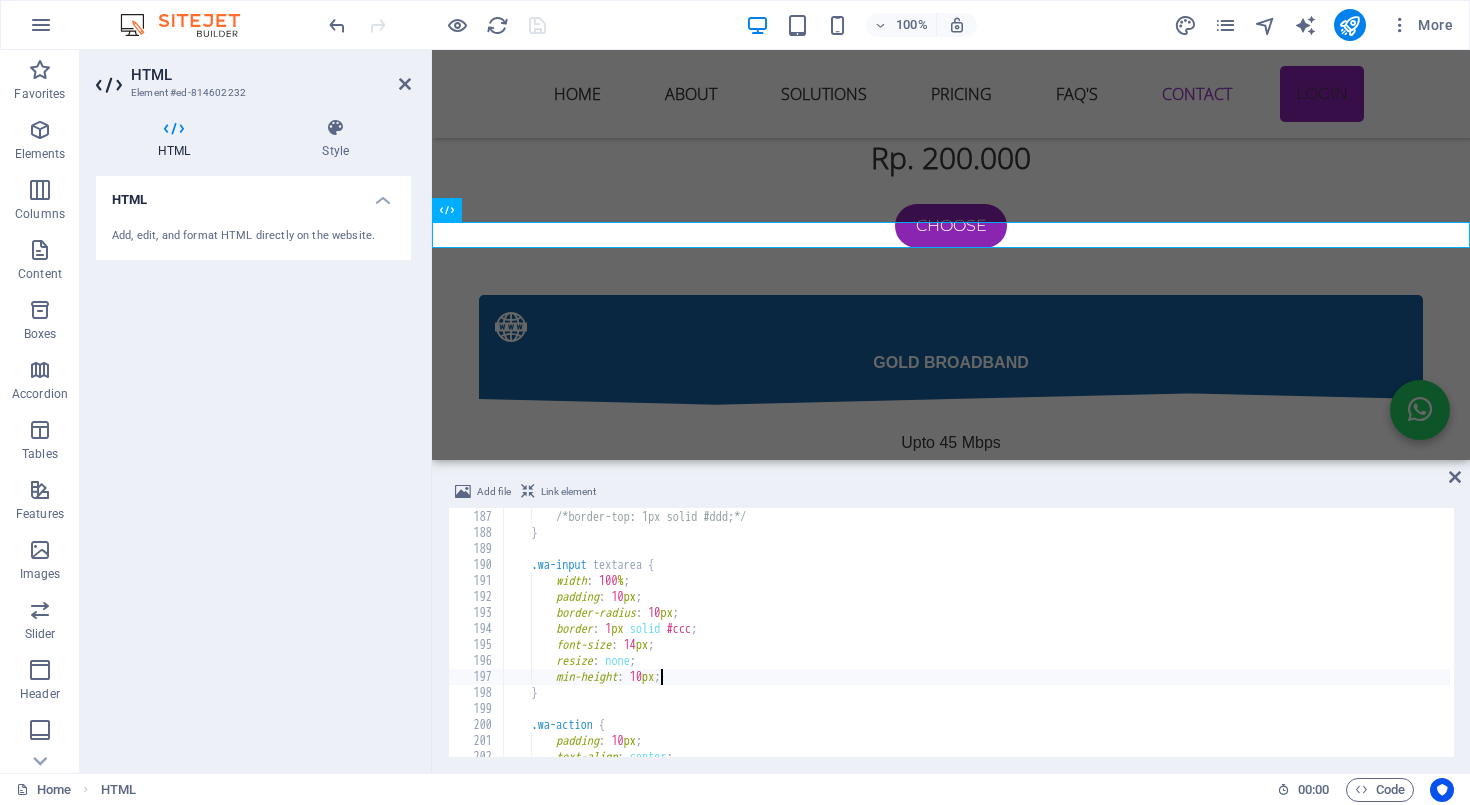 scroll, scrollTop: 2975, scrollLeft: 0, axis: vertical 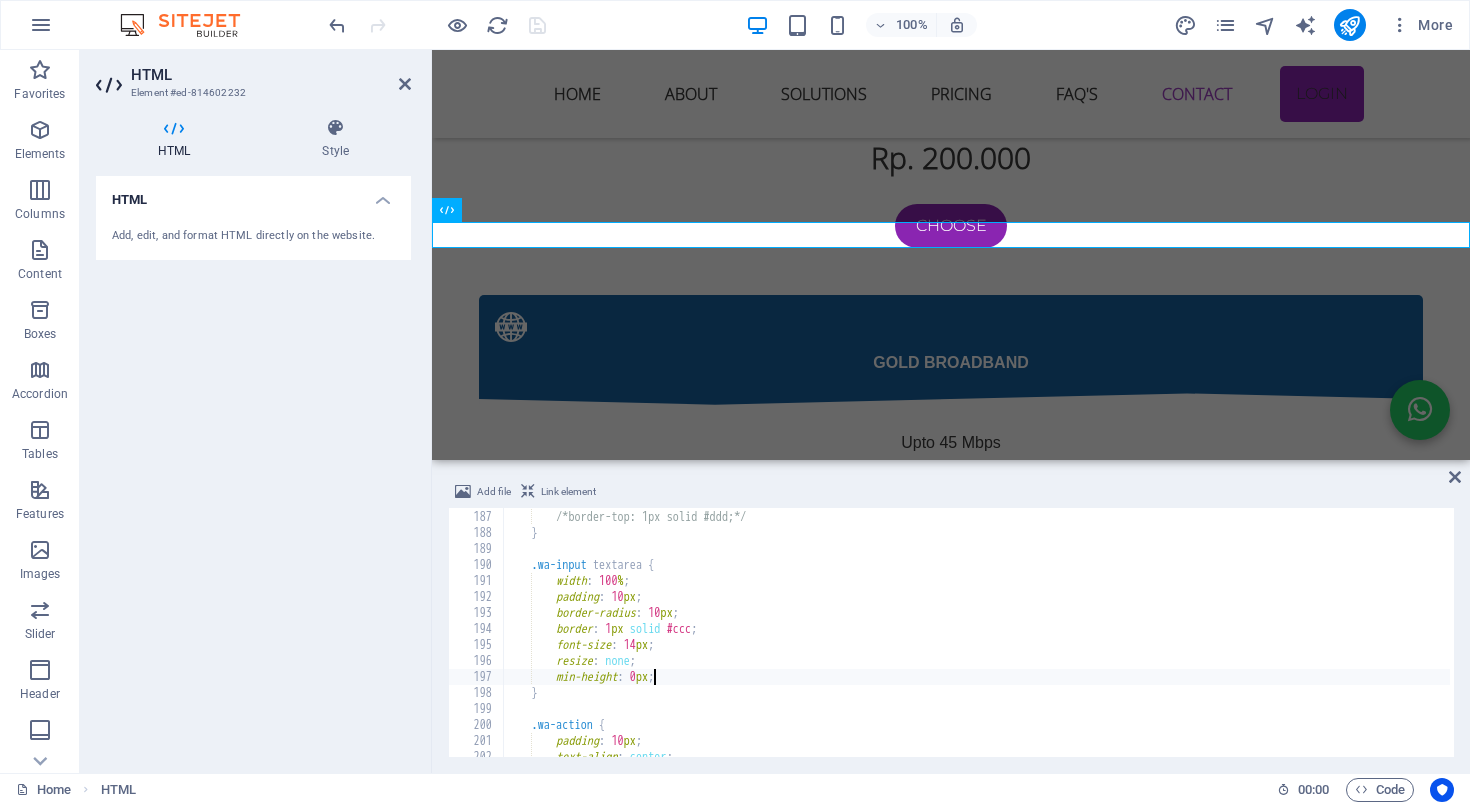 type on "min-height: 30px;" 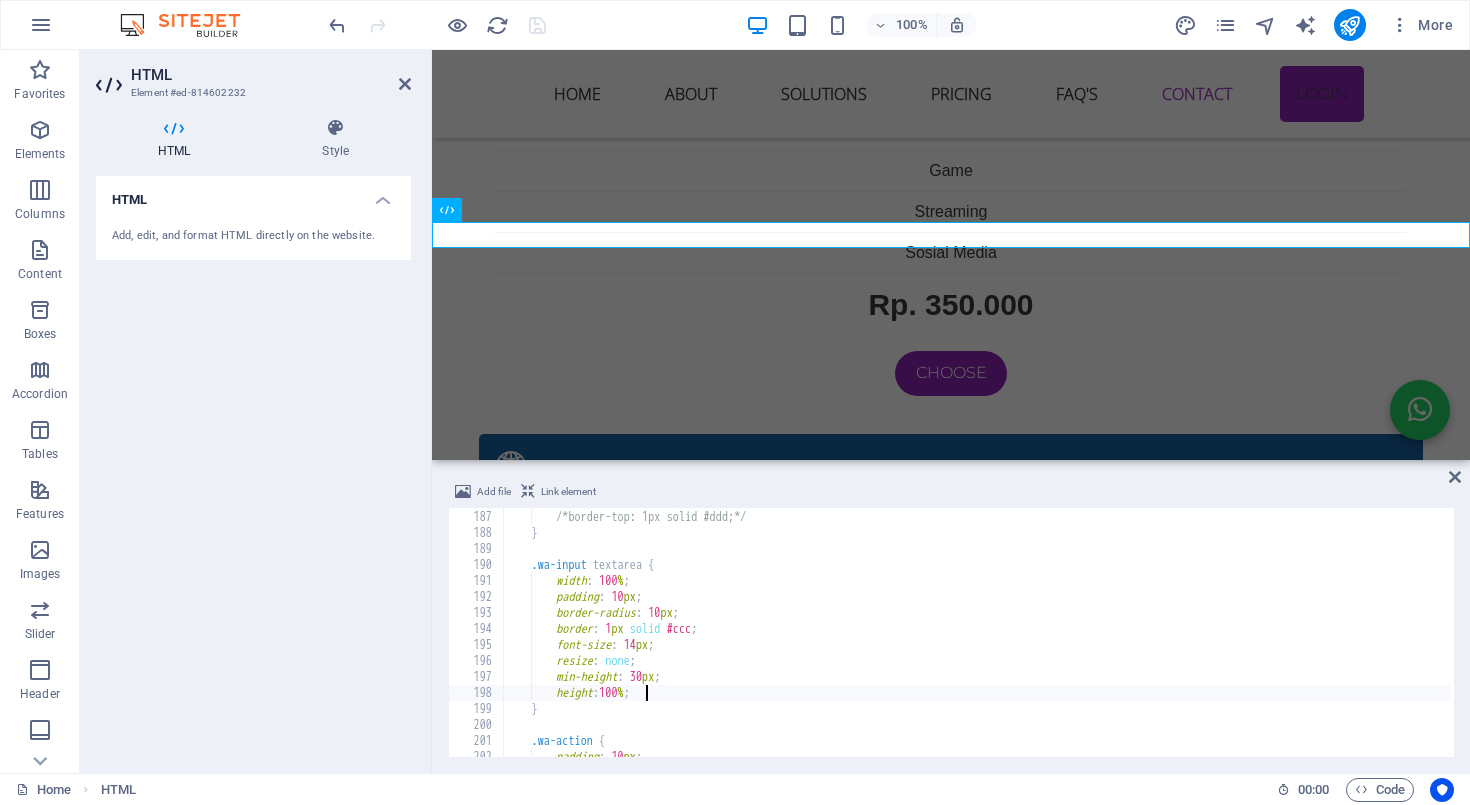 scroll, scrollTop: 0, scrollLeft: 11, axis: horizontal 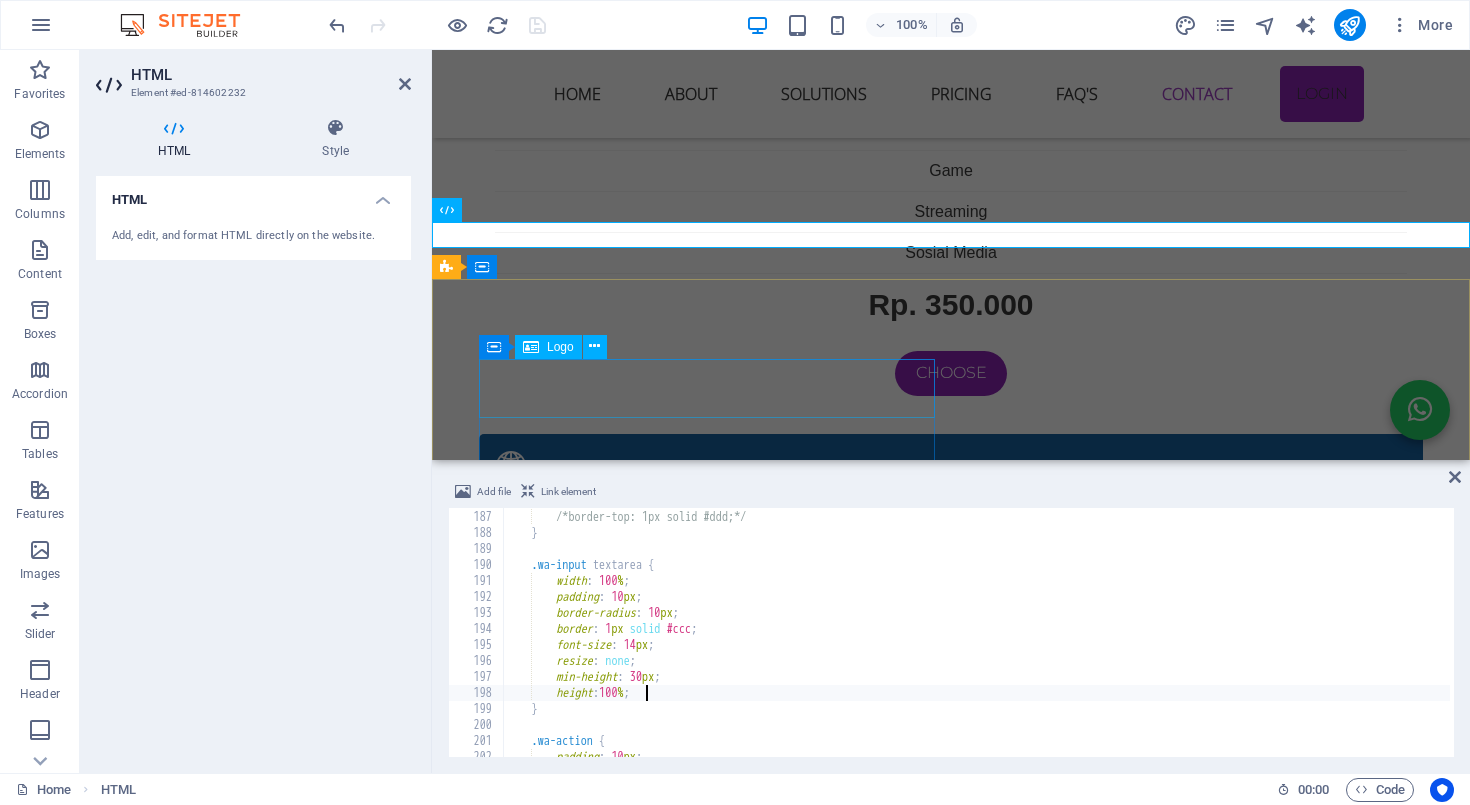 type on "height:100%;" 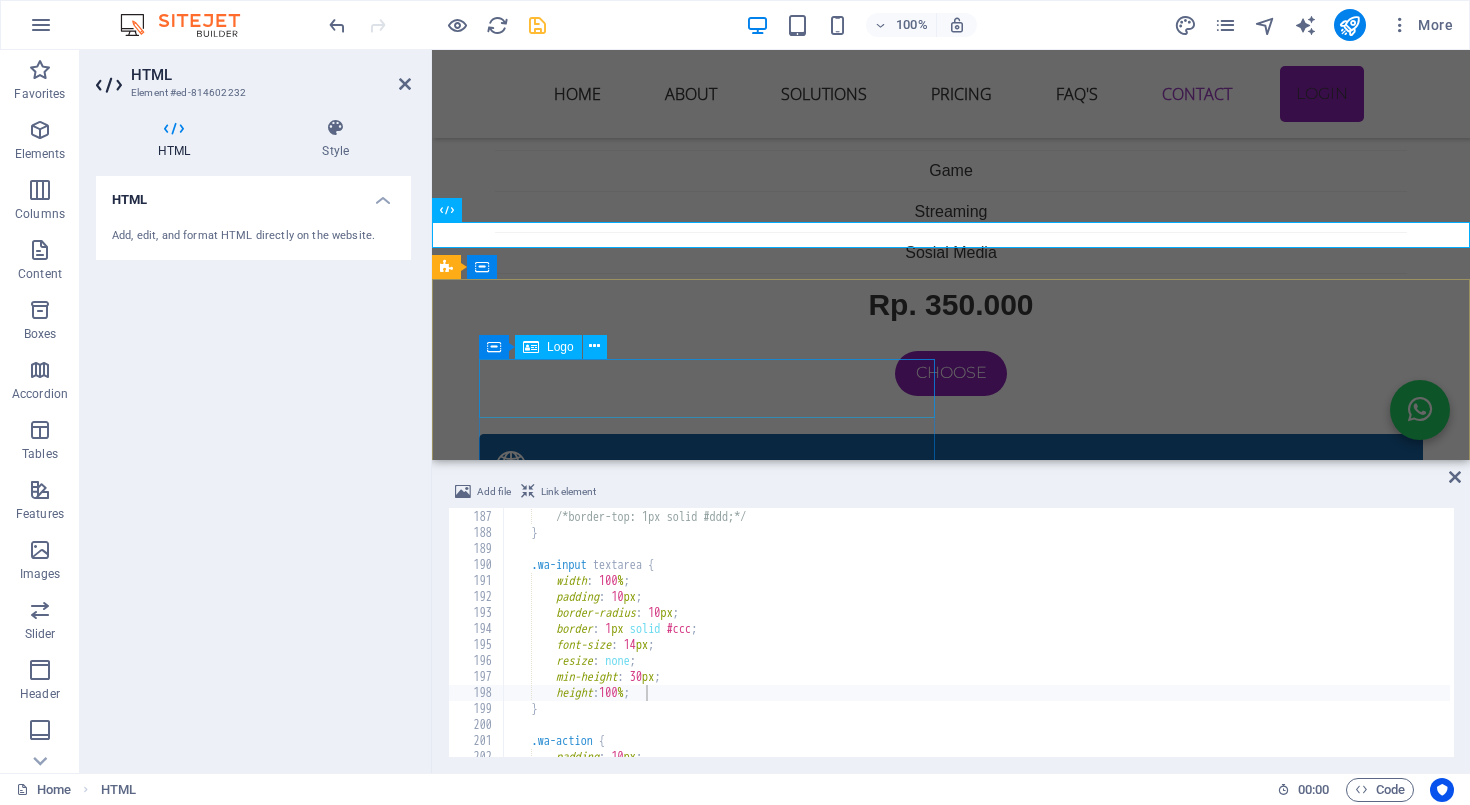 click at bounding box center [920, 3870] 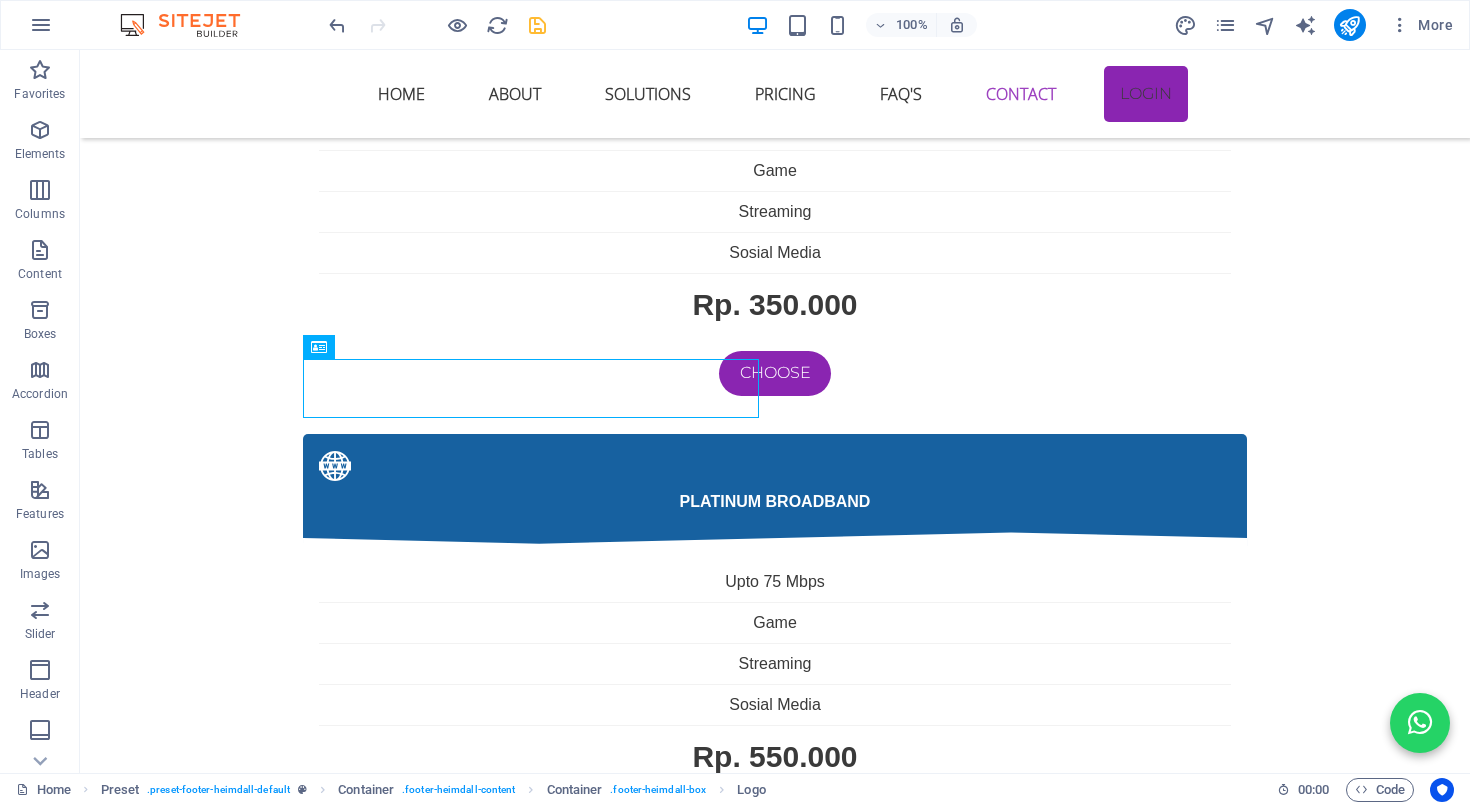 click at bounding box center [537, 25] 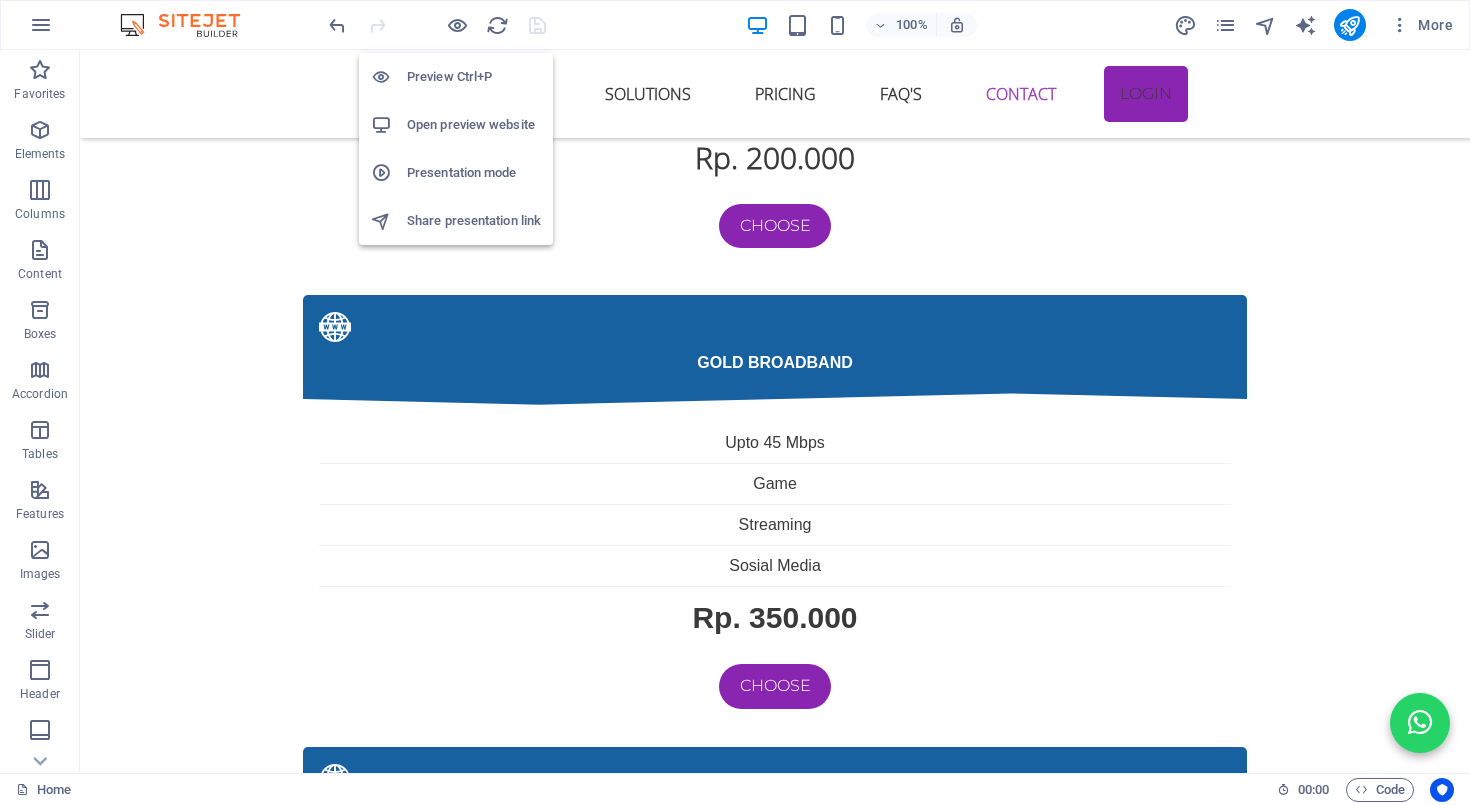 click on "Open preview website" at bounding box center [474, 125] 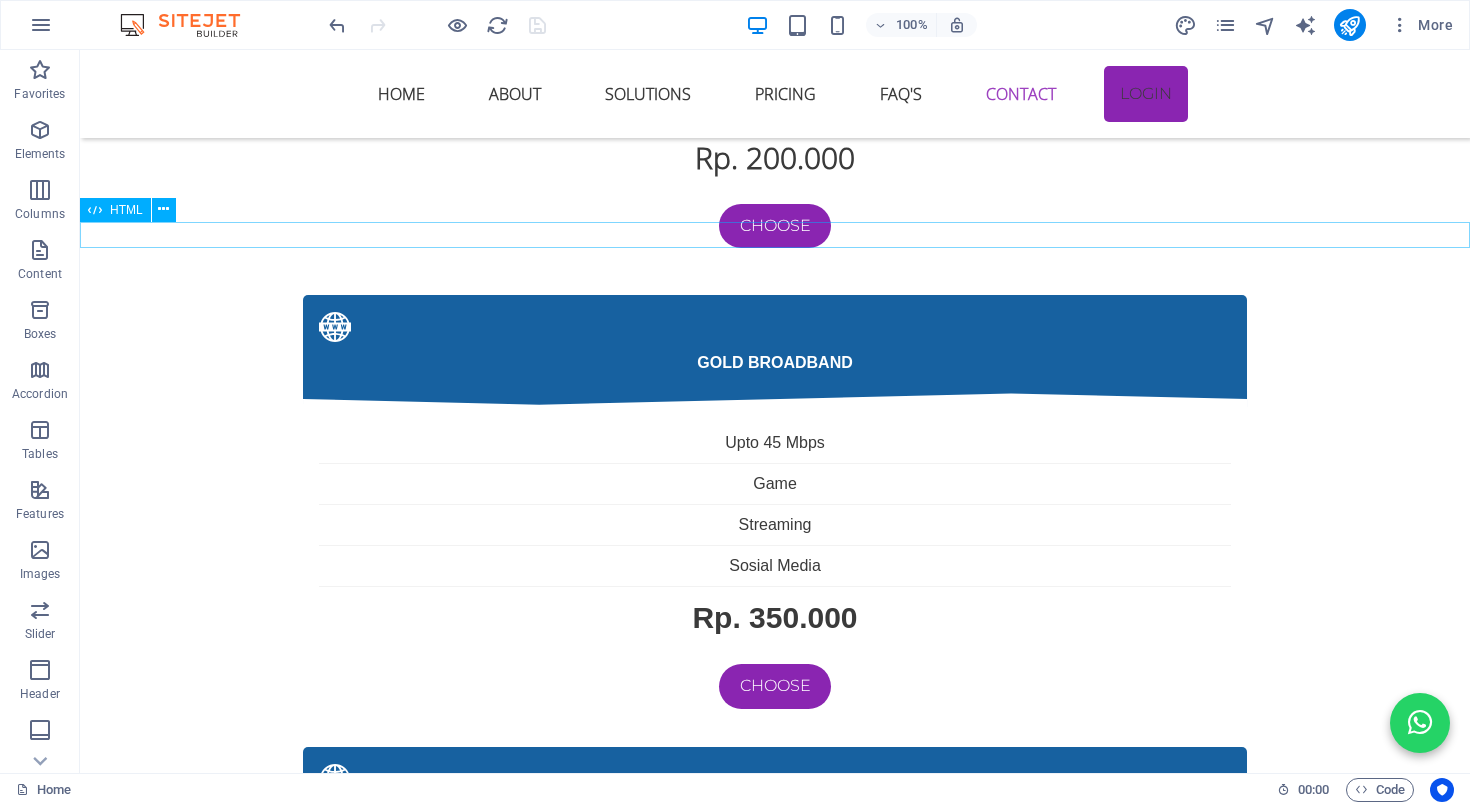 click on "Chat WhatsApp
IHS Fiber
Layanan Konsumen
×
Selamat datang 👋
Ada yang bisa kami bantu? 😊
14:08
Chat on WhatsApp" at bounding box center [775, 4007] 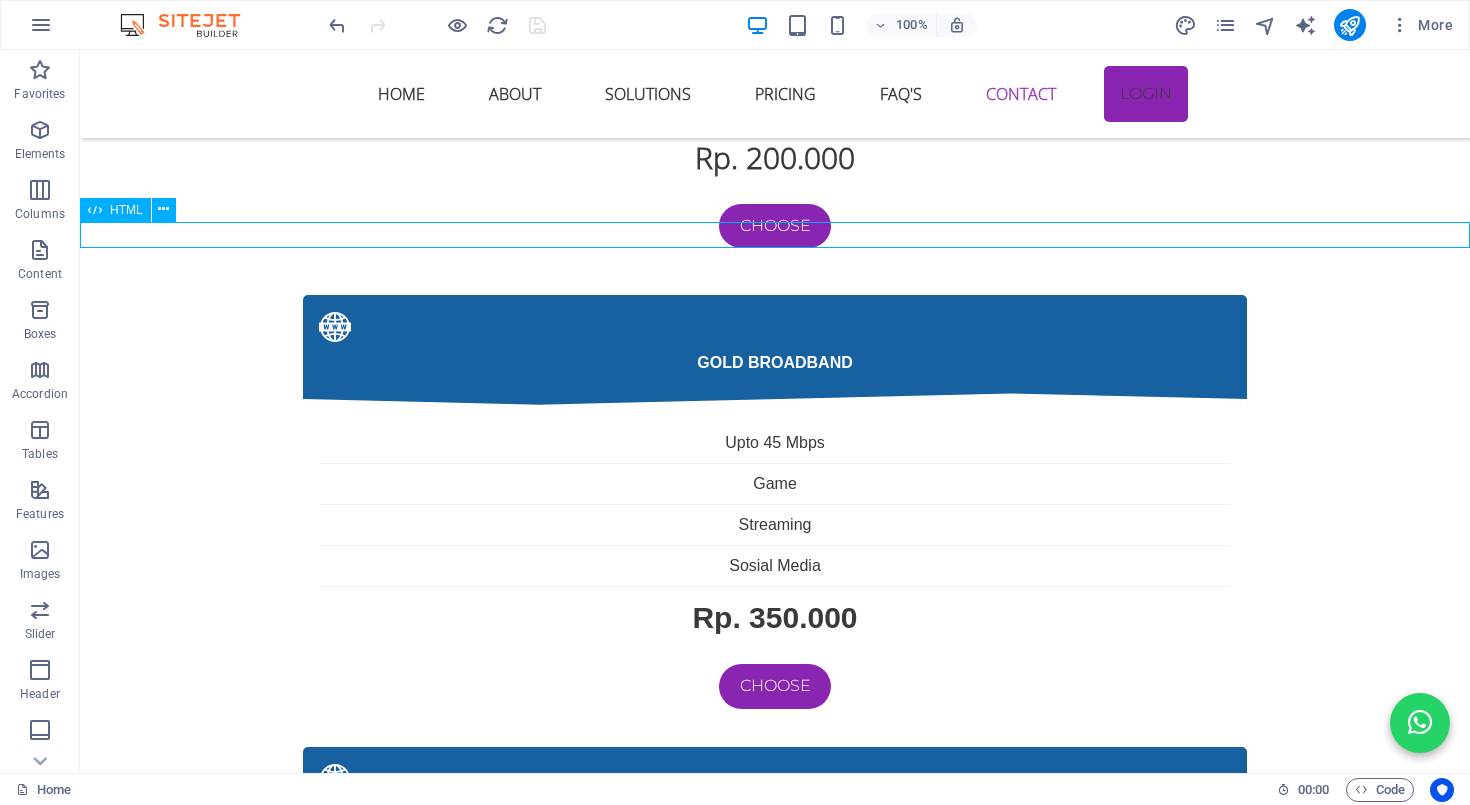 click on "Chat WhatsApp
IHS Fiber
Layanan Konsumen
×
Selamat datang 👋
Ada yang bisa kami bantu? 😊
14:08
Chat on WhatsApp" at bounding box center [775, 4007] 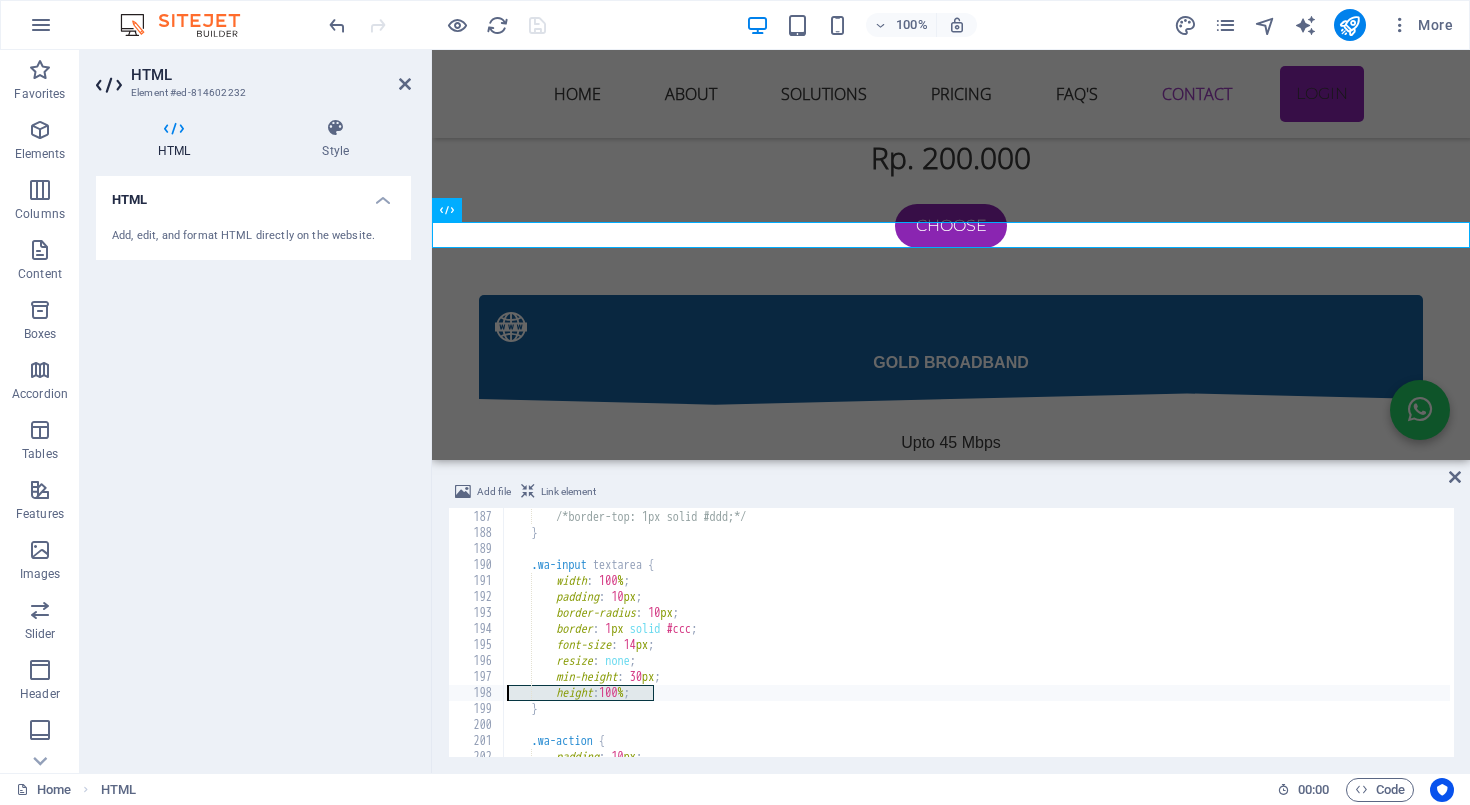 drag, startPoint x: 672, startPoint y: 692, endPoint x: 462, endPoint y: 692, distance: 210 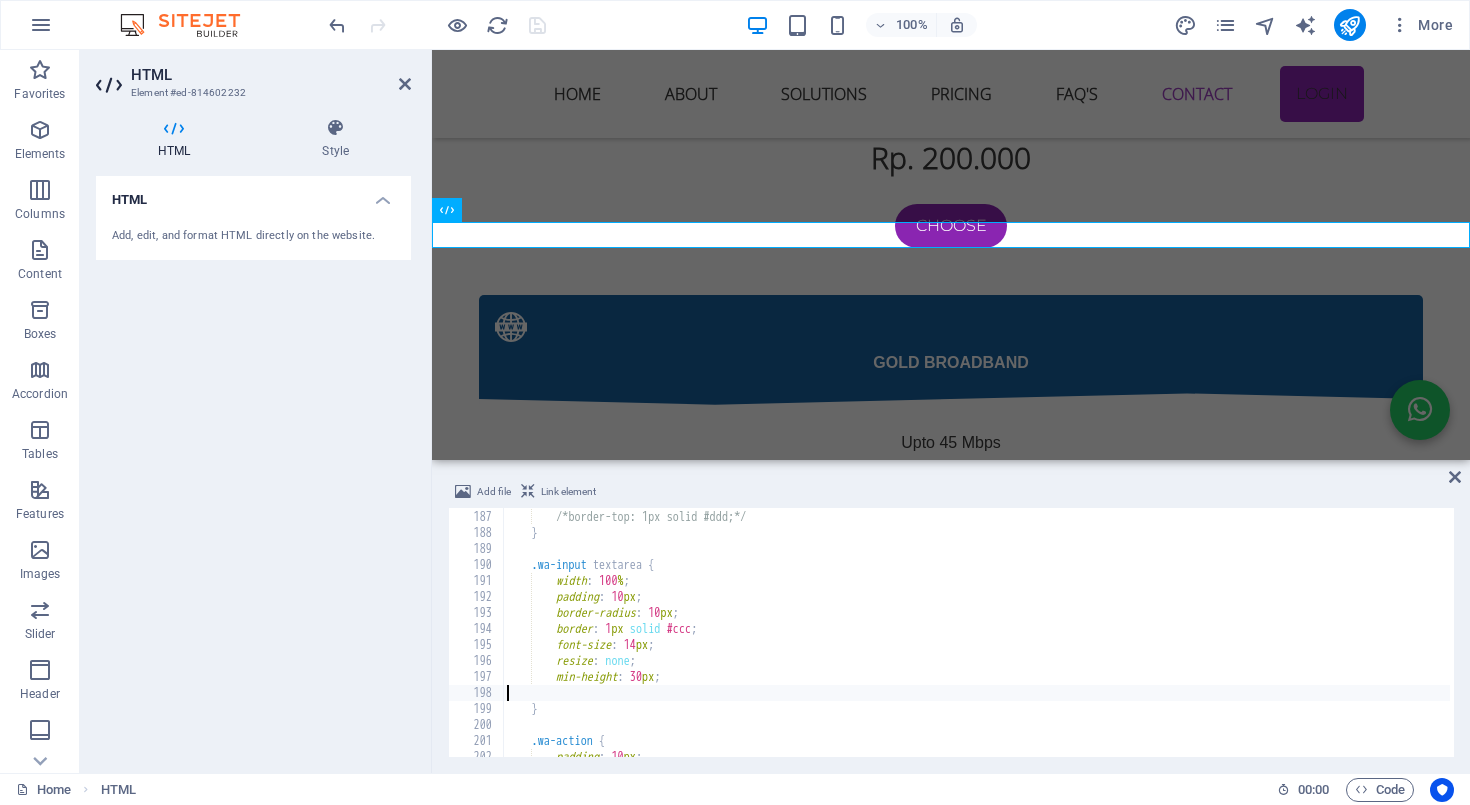 scroll, scrollTop: 2975, scrollLeft: 0, axis: vertical 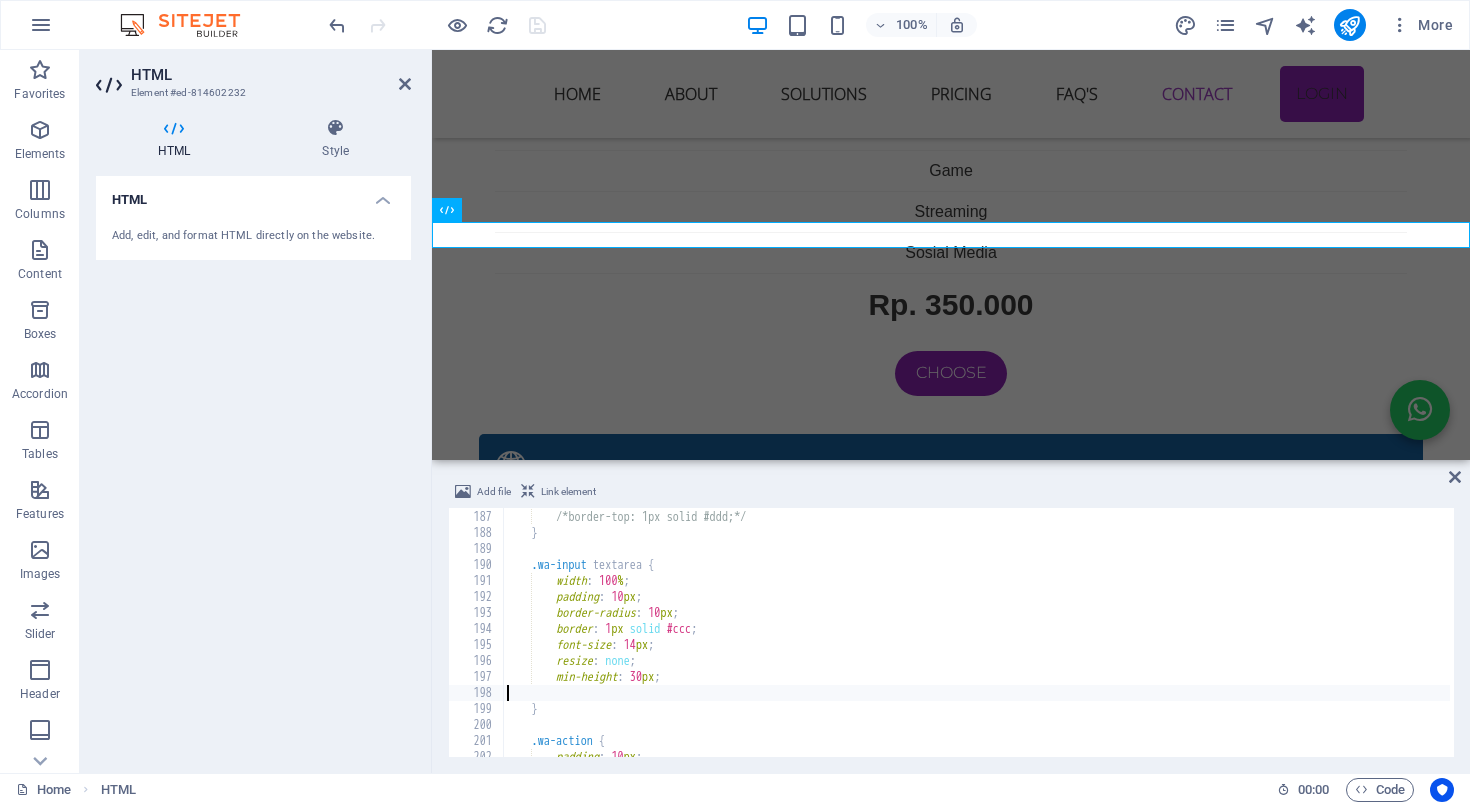 click on "padding :   10 px ;           /*border-top: 1px solid #ddd;*/      }      .wa-input   textarea   {           width :   100 % ;           padding :   10 px ;           border-radius :   10 px ;           border :   1 px   solid   #ccc ;           font-size :   14 px ;           resize :   none ;           min-height :   30 px ;      }      .wa-action   {           padding :   10 px ;" at bounding box center (976, 633) 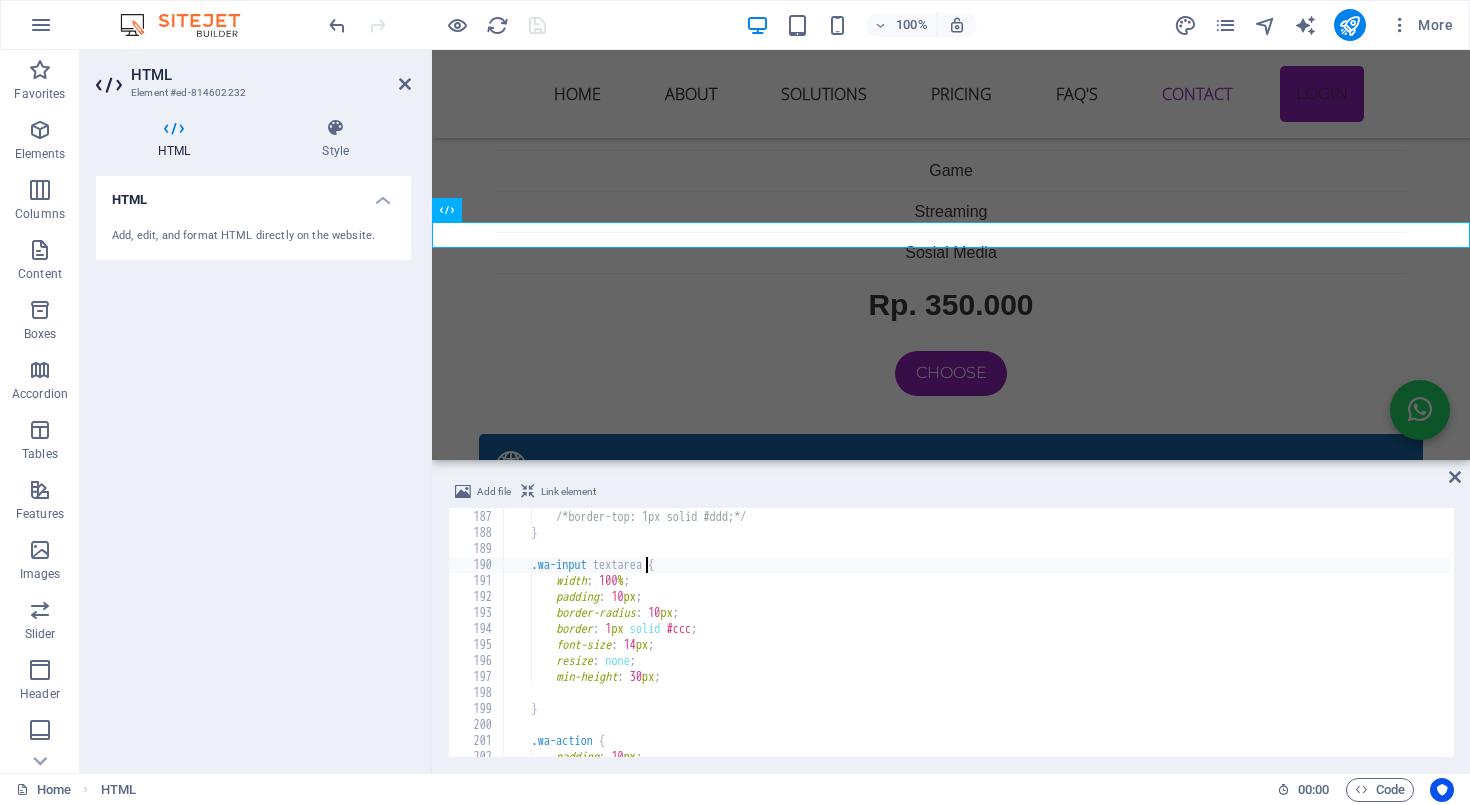 click on "padding :   10 px ;           /*border-top: 1px solid #ddd;*/      }      .wa-input   textarea   {           width :   100 % ;           padding :   10 px ;           border-radius :   10 px ;           border :   1 px   solid   #ccc ;           font-size :   14 px ;           resize :   none ;           min-height :   30 px ;      }      .wa-action   {           padding :   10 px ;" at bounding box center [976, 633] 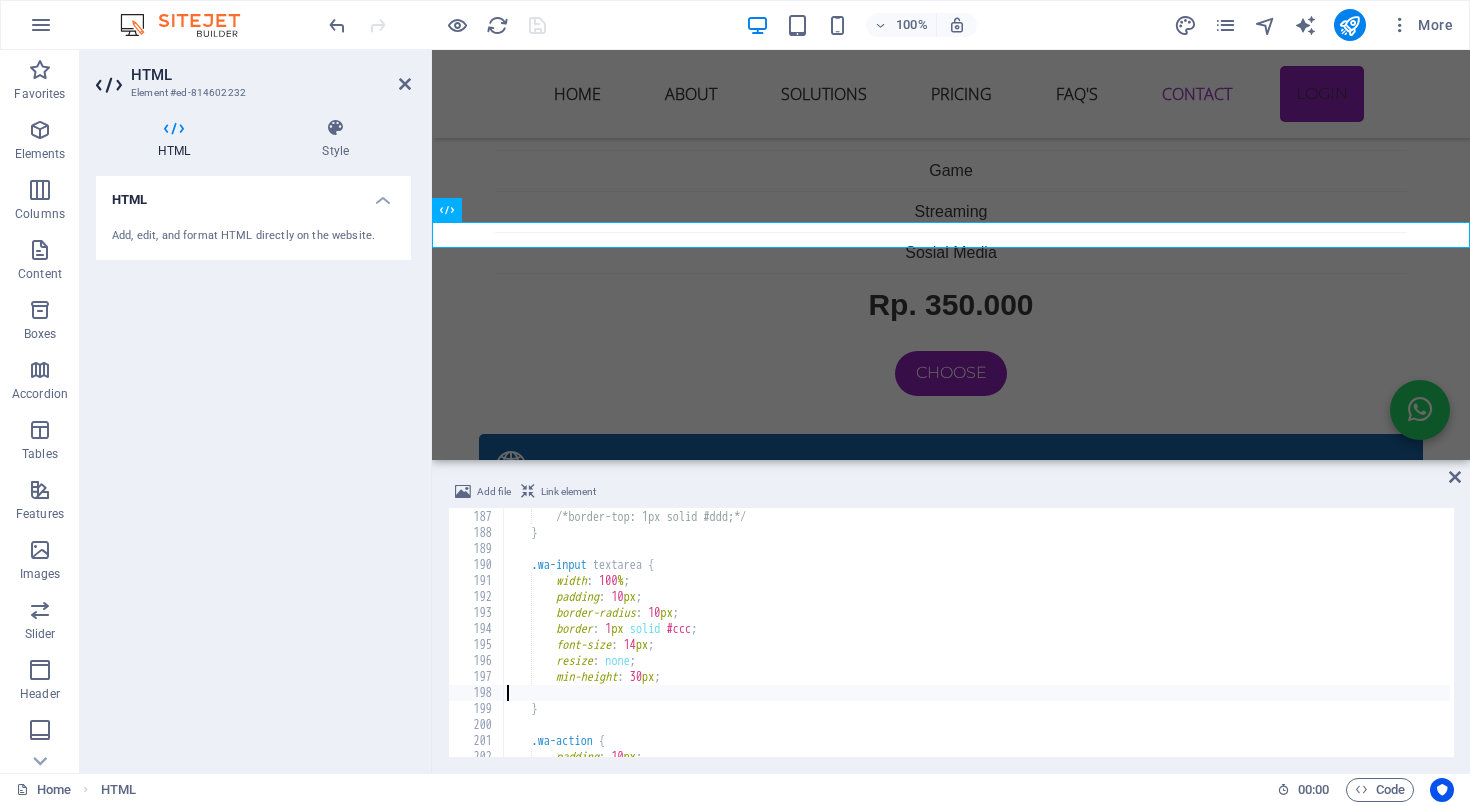 click on "padding :   10 px ;           /*border-top: 1px solid #ddd;*/      }      .wa-input   textarea   {           width :   100 % ;           padding :   10 px ;           border-radius :   10 px ;           border :   1 px   solid   #ccc ;           font-size :   14 px ;           resize :   none ;           min-height :   30 px ;      }      .wa-action   {           padding :   10 px ;" at bounding box center (976, 633) 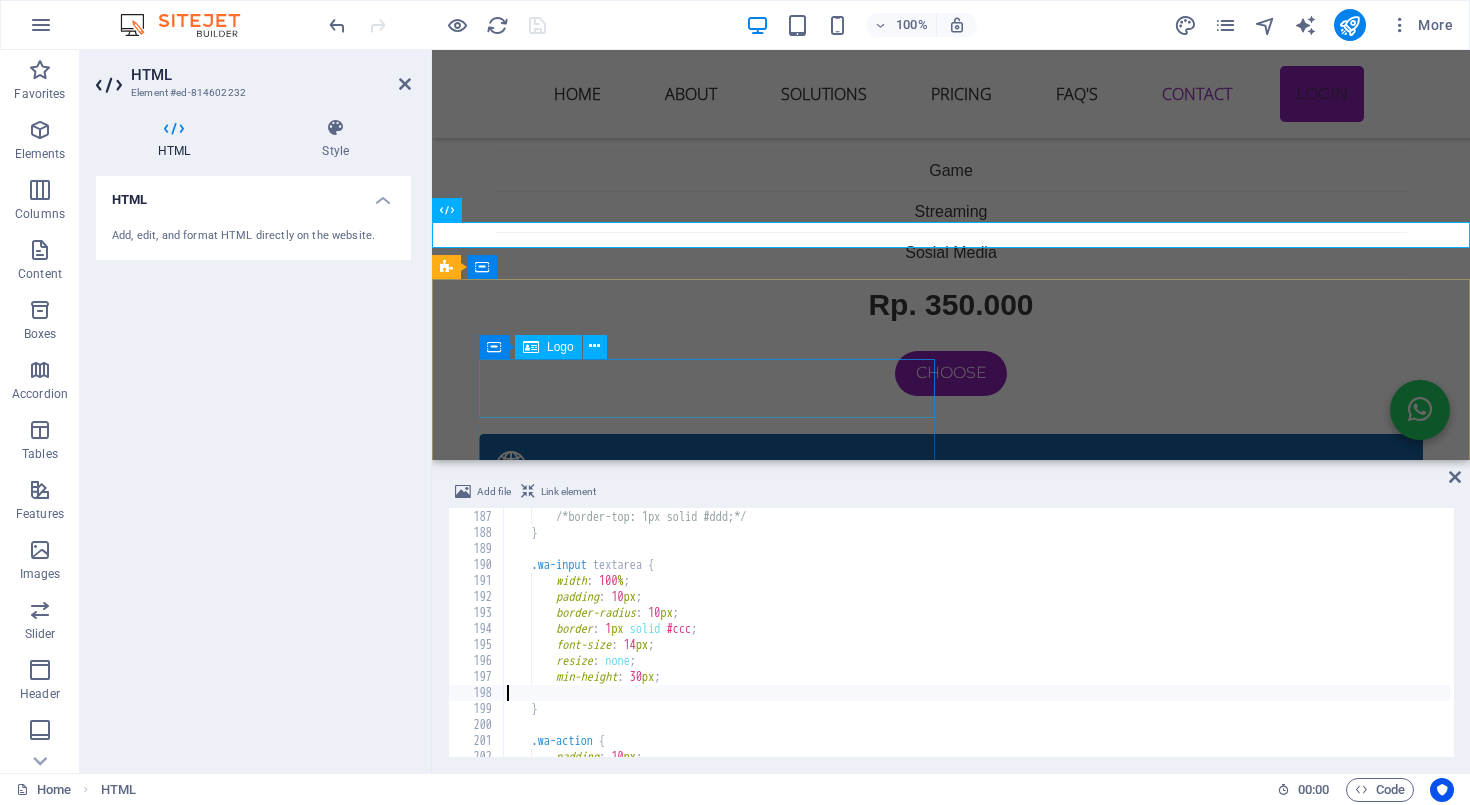click at bounding box center (920, 3870) 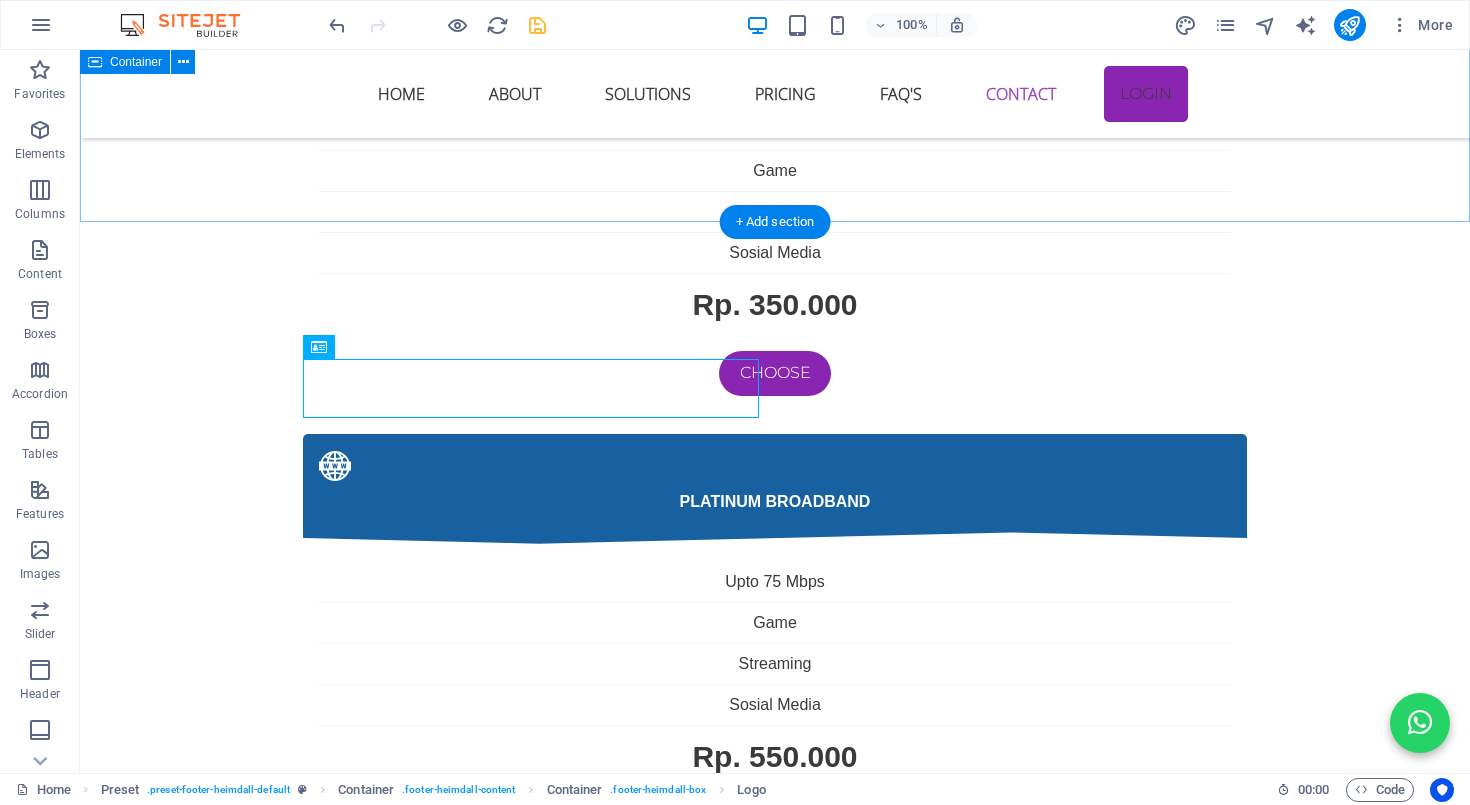 click on "kendala internet sering terjadi Jika menemui kendala internet dengan menggunakan wifi sering diskonek atau tidak mendapatkan sinyal bahkan tidak ada internet maka cara di bawah ini mungkin bisa membantu 1. Sinyal WiFi Lemah di Beberapa Ruangan Penyebab: Lokasi router terlalu jauh atau terhalang tembok tebal, perabotan besar, atau lantai bertingkat. Router bawaan ONU biasanya punya jangkauan terbatas. Solusi: ✅  Letakkan router di posisi tengah rumah dan agak tinggi. ✅ Hindari meletakkan router dekat logam, microwave, atau peralatan elektronik besar. ✅ Tambahkan WiFi extender / repeater atau gunakan Mesh WiFi system untuk jangkauan luas. ✅ Ganti router ONU bawaan ke router yang punya antena lebih kuat atau dual band (2.4GHz & 5GHz). 2. Kecepatan Internet Lambat / Tidak Stabil Penyebab: Banyak perangkat tersambung sekaligus. Interferensi dari jaringan tetangga (terutama di frekuensi 2.4GHz). Router lama atau firmware belum update. Solusi: ✅ Perbarui firmware router. Penyebab: Solusi: Penyebab: Solusi:" at bounding box center [775, 2584] 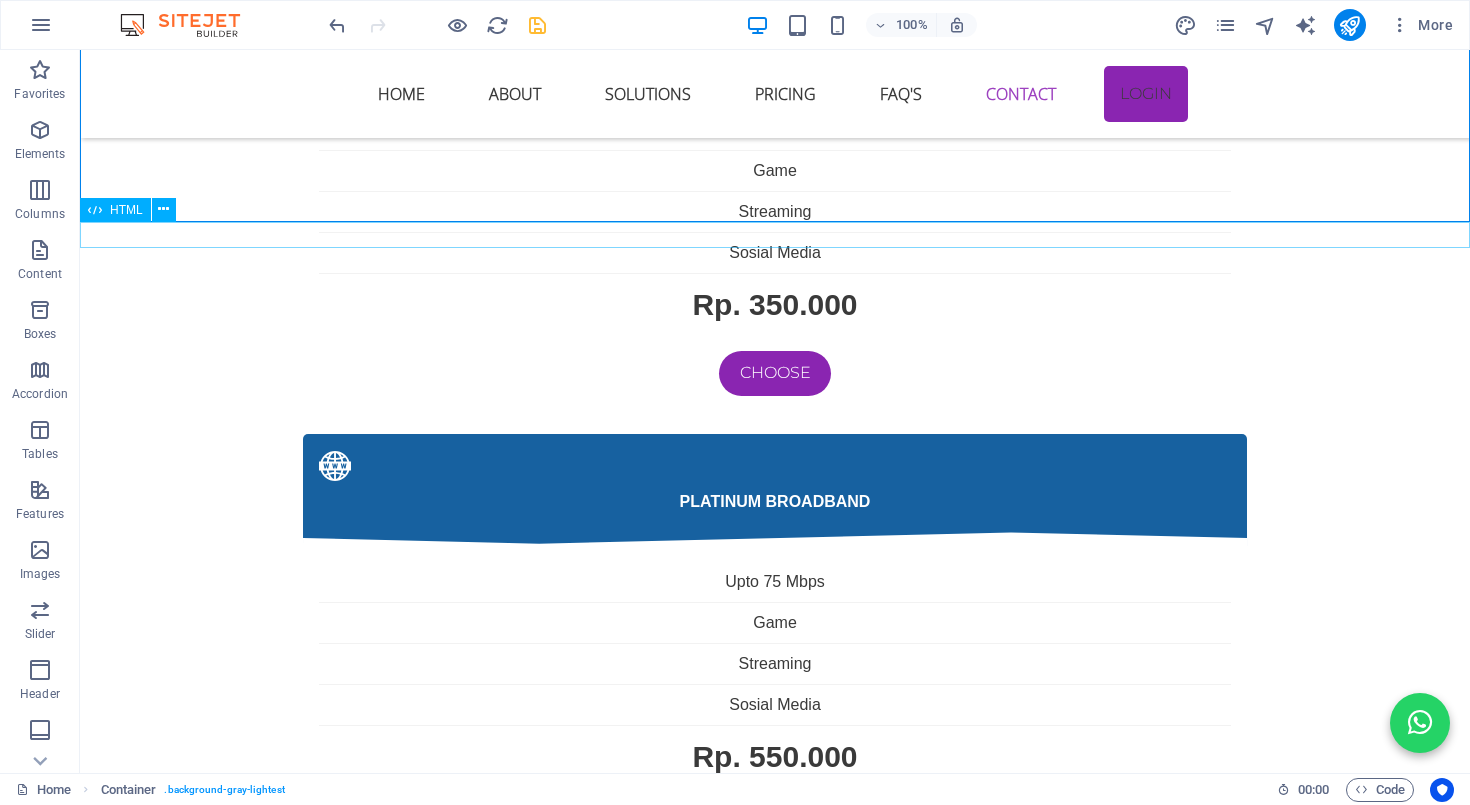 click on "Chat WhatsApp
IHS Fiber
Layanan Konsumen
×
Selamat datang 👋
Ada yang bisa kami bantu? 😊
14:08
Chat on WhatsApp" at bounding box center (775, 3694) 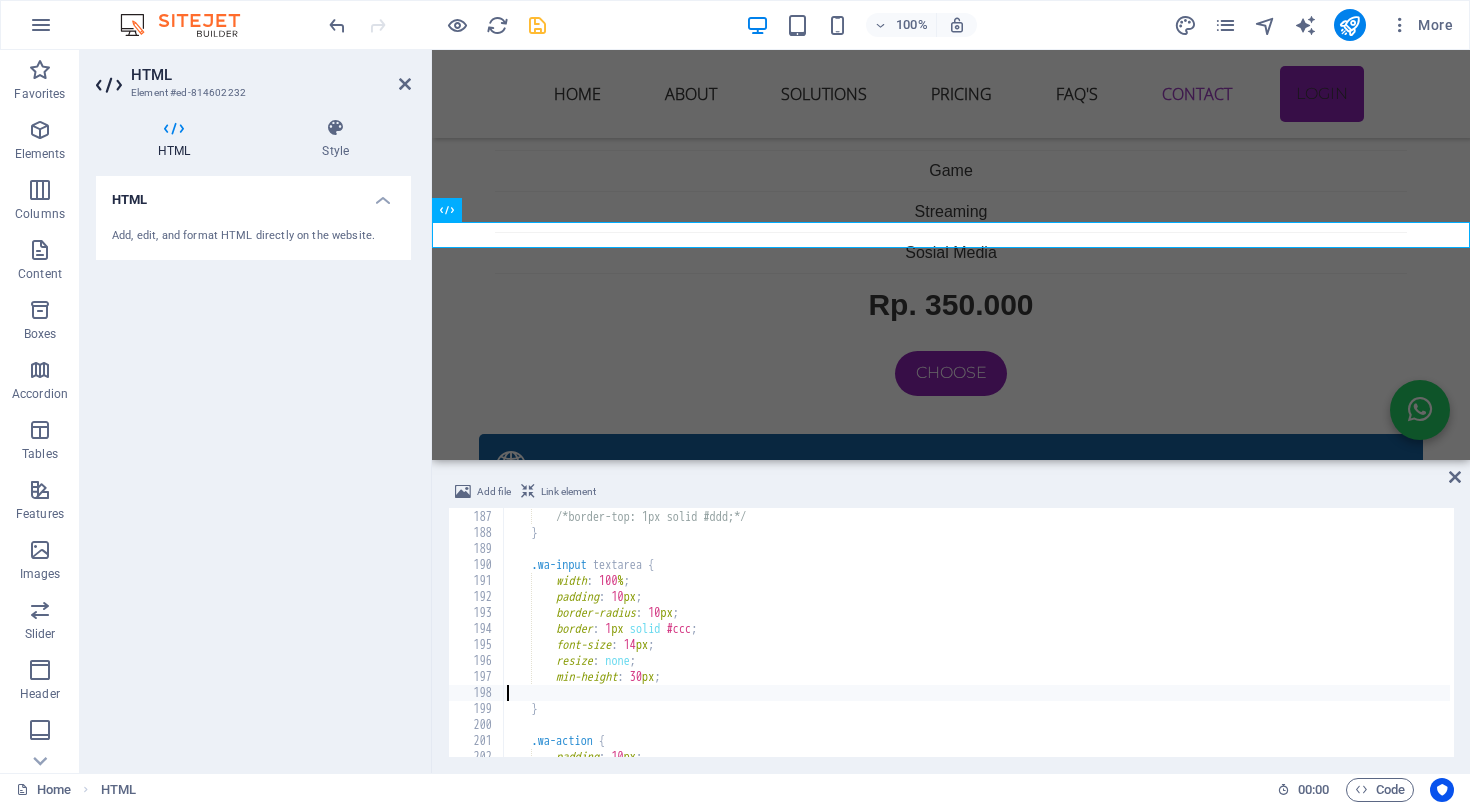 click on "padding :   10 px ;           /*border-top: 1px solid #ddd;*/      }      .wa-input   textarea   {           width :   100 % ;           padding :   10 px ;           border-radius :   10 px ;           border :   1 px   solid   #ccc ;           font-size :   14 px ;           resize :   none ;           min-height :   30 px ;      }      .wa-action   {           padding :   10 px ;" at bounding box center [976, 633] 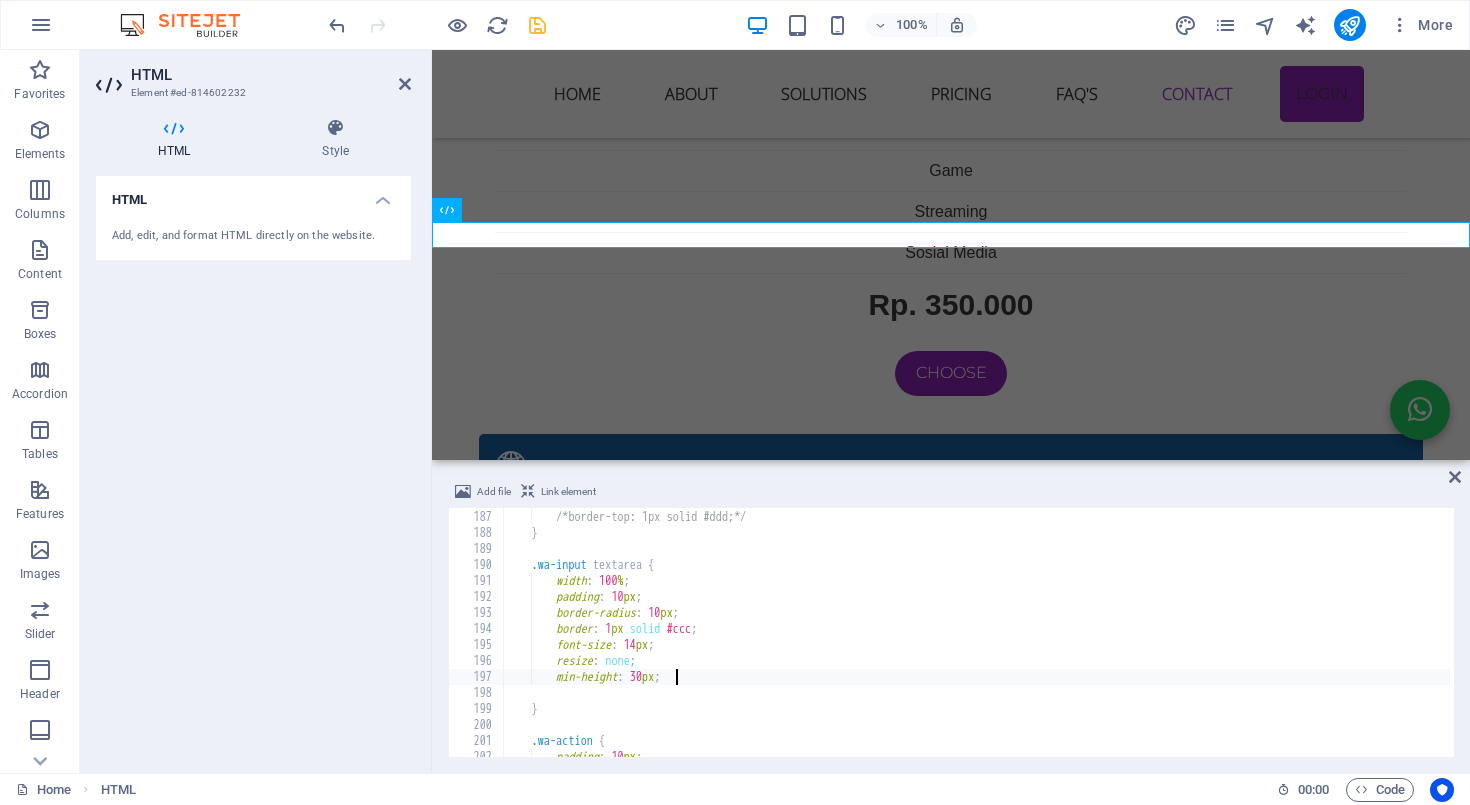 click on "padding :   10 px ;           /*border-top: 1px solid #ddd;*/      }      .wa-input   textarea   {           width :   100 % ;           padding :   10 px ;           border-radius :   10 px ;           border :   1 px   solid   #ccc ;           font-size :   14 px ;           resize :   none ;           min-height :   30 px ;      }      .wa-action   {           padding :   10 px ;" at bounding box center (976, 633) 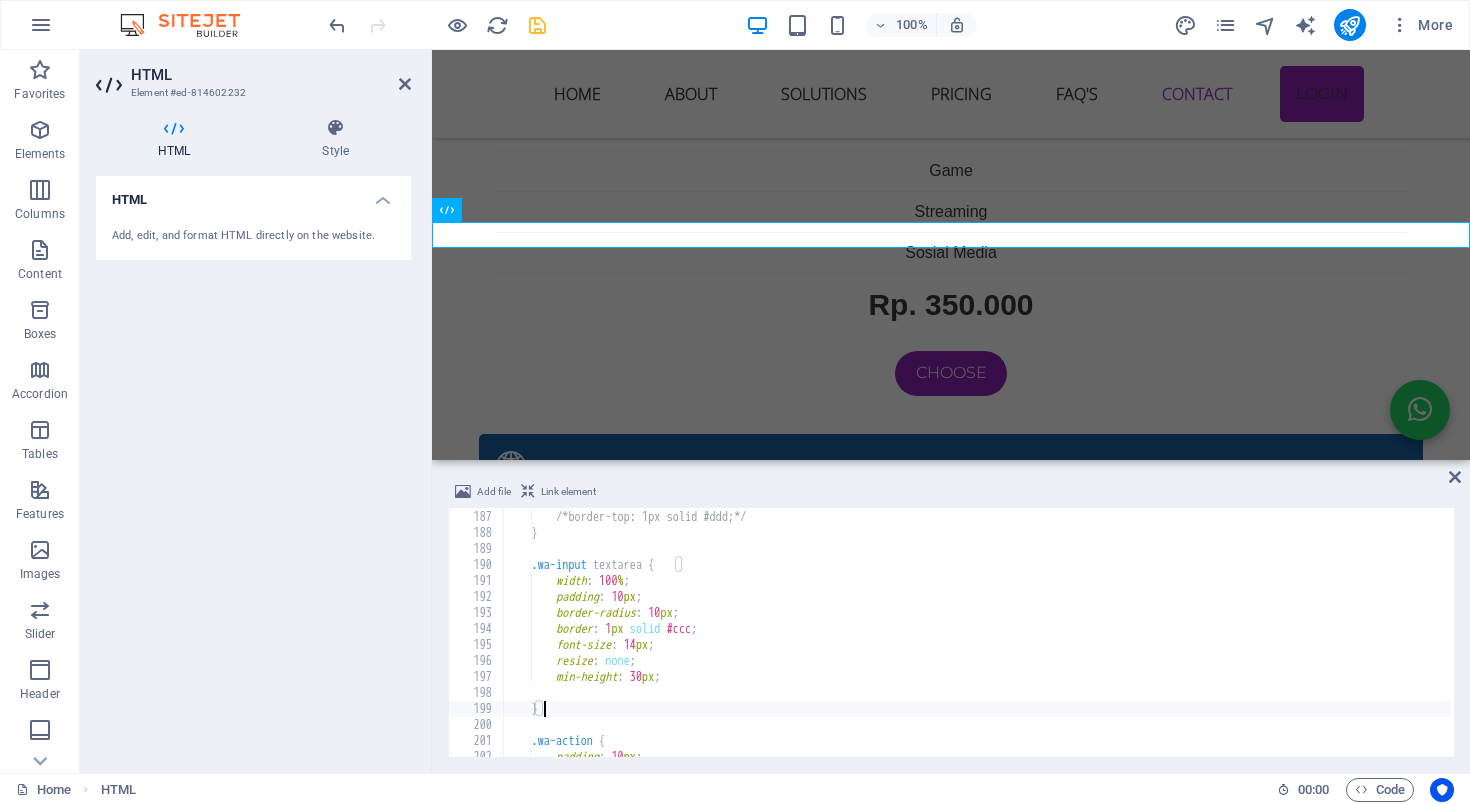 click on "padding :   10 px ;           /*border-top: 1px solid #ddd;*/      }      .wa-input   textarea   {           width :   100 % ;           padding :   10 px ;           border-radius :   10 px ;           border :   1 px   solid   #ccc ;           font-size :   14 px ;           resize :   none ;           min-height :   30 px ;      }      .wa-action   {           padding :   10 px ;" at bounding box center [976, 633] 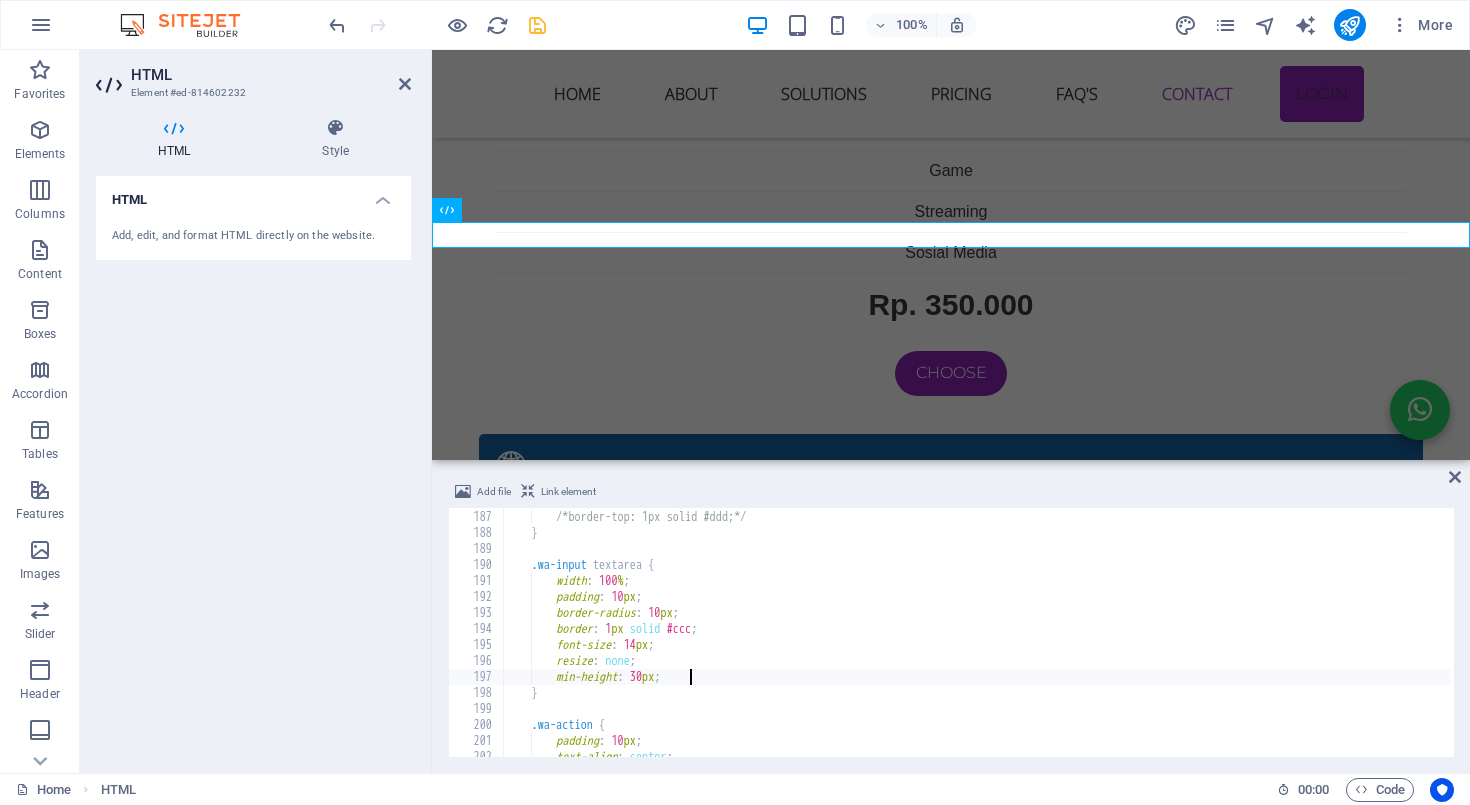 scroll, scrollTop: 2975, scrollLeft: 0, axis: vertical 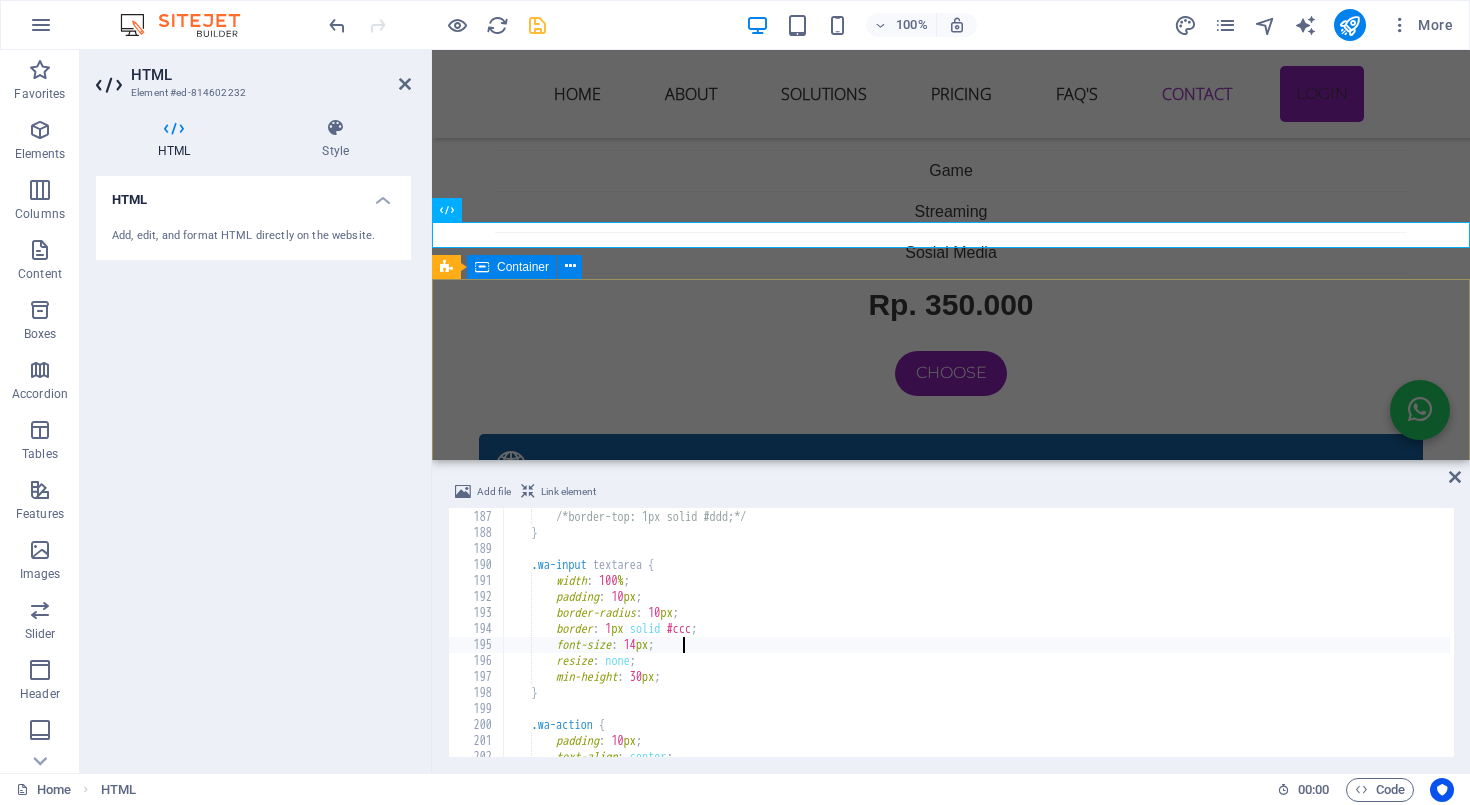 click on "Serving Every Bit We provide your home with stable, high-speed internet without a Fair Usage Policy (FUP). Enjoy hassle-free browsing at an affordable price. Navigation Home About Solutions Pricing FAQs Contact Contact us [CITY] - Kab. Bandung [STATE] [POSTAL_CODE] [EMAIL] Phone: [PHONE]" at bounding box center (951, 4092) 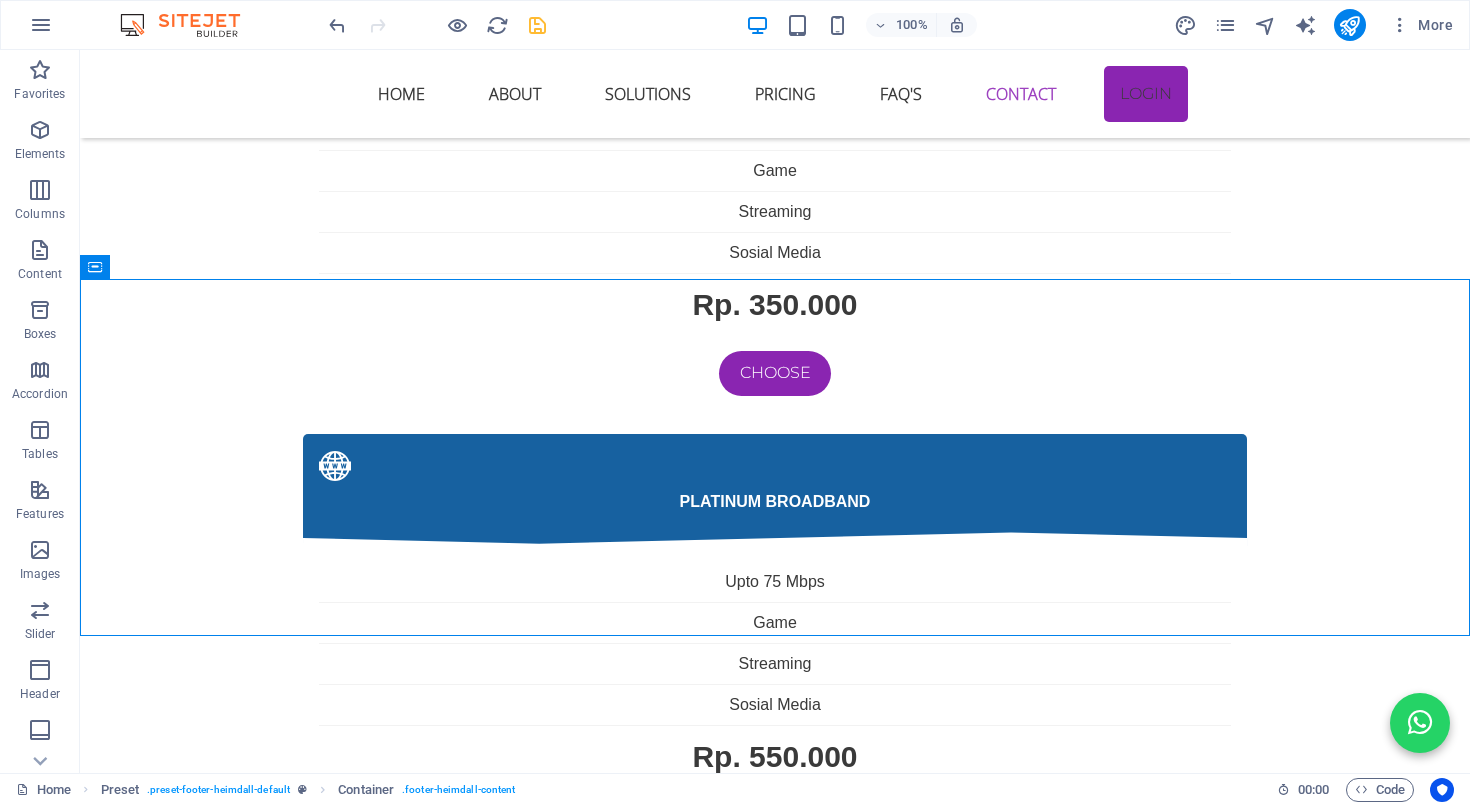 click at bounding box center (537, 25) 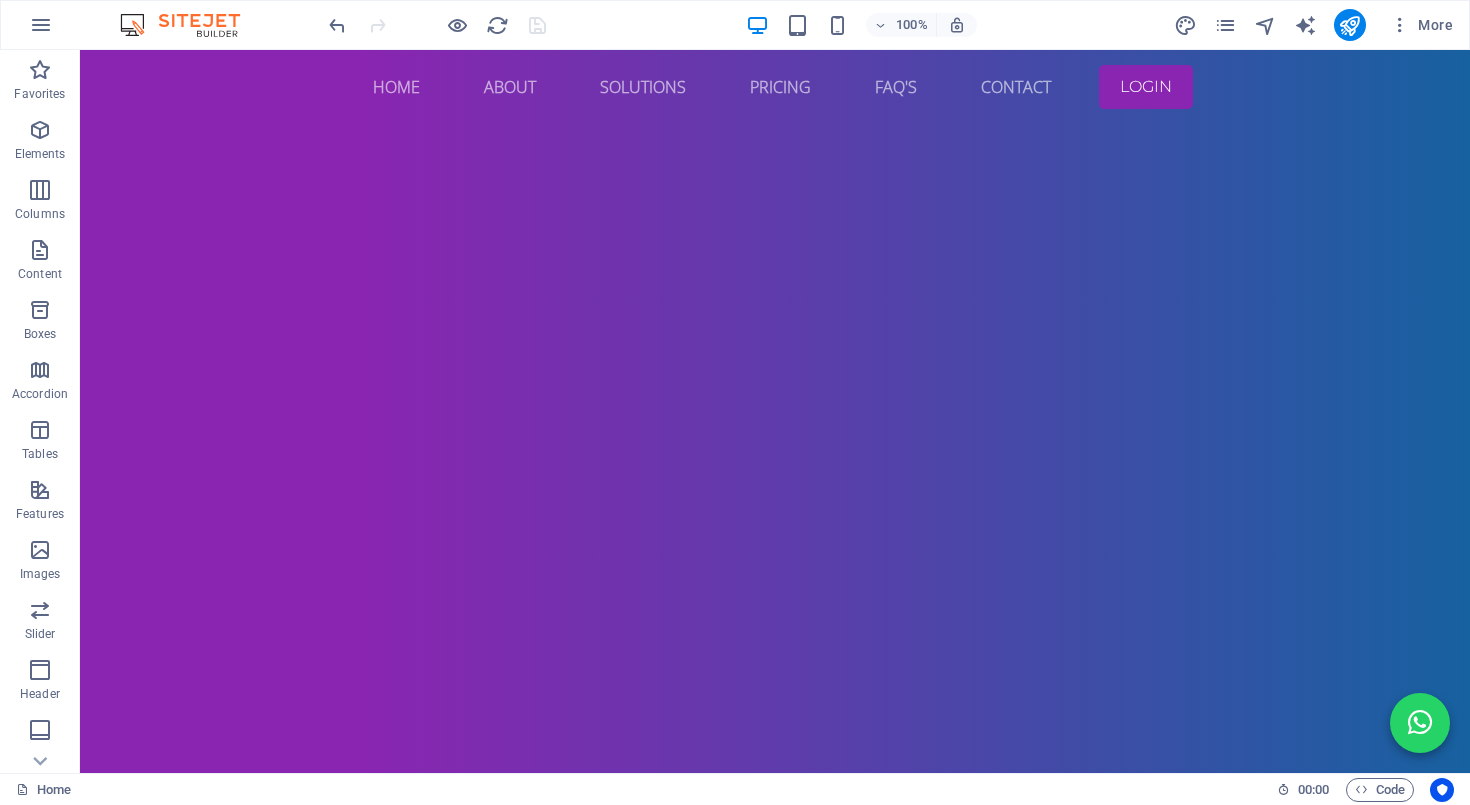 scroll, scrollTop: 0, scrollLeft: 0, axis: both 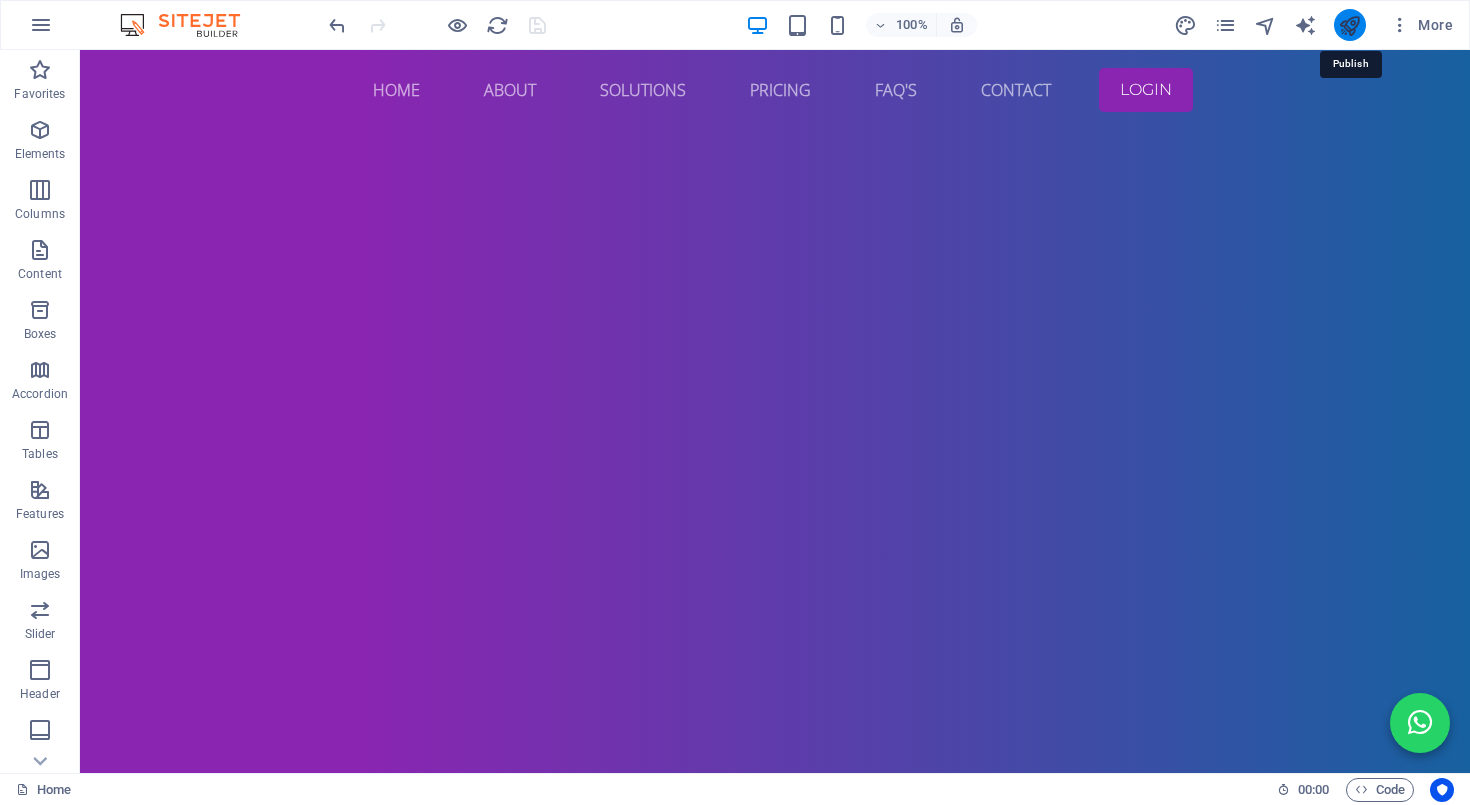 click at bounding box center (1349, 25) 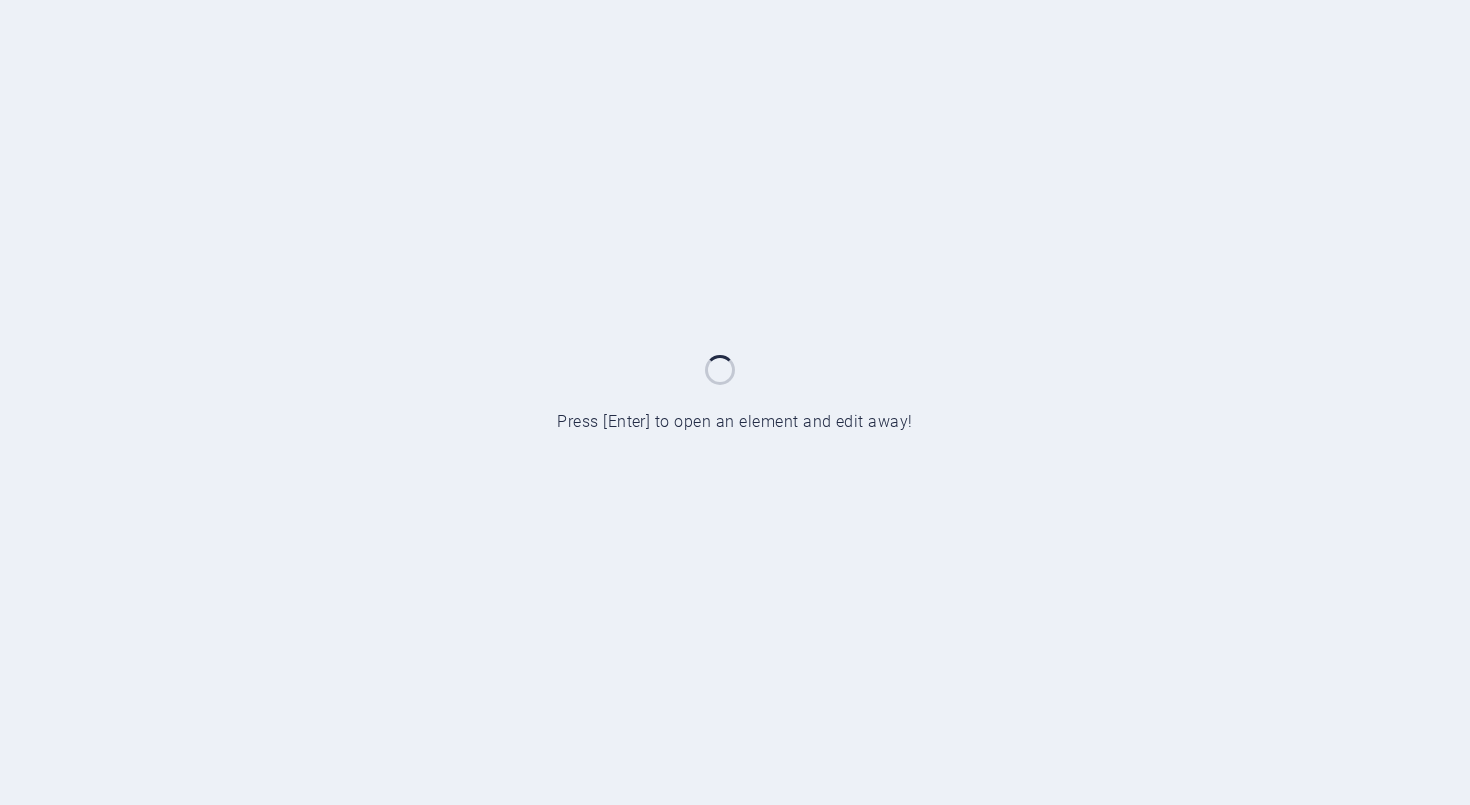scroll, scrollTop: 0, scrollLeft: 0, axis: both 